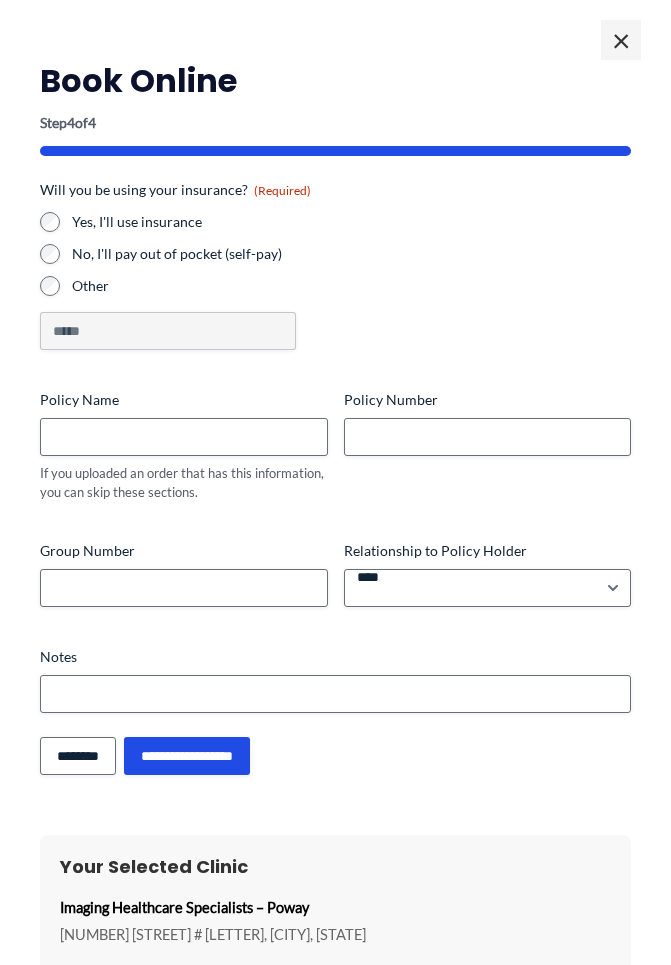 scroll, scrollTop: 0, scrollLeft: 0, axis: both 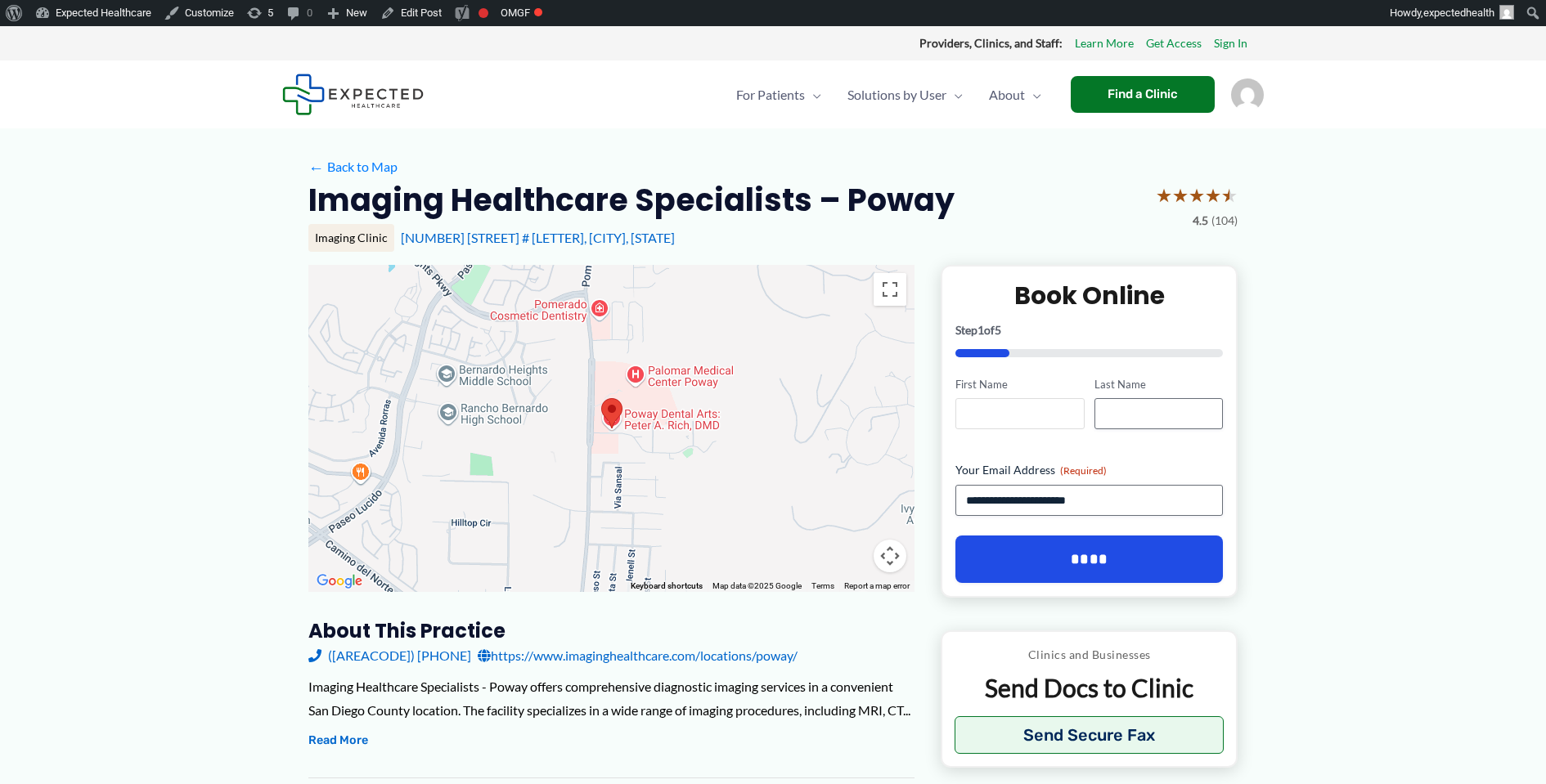 click on "First Name" at bounding box center [1019, 414] 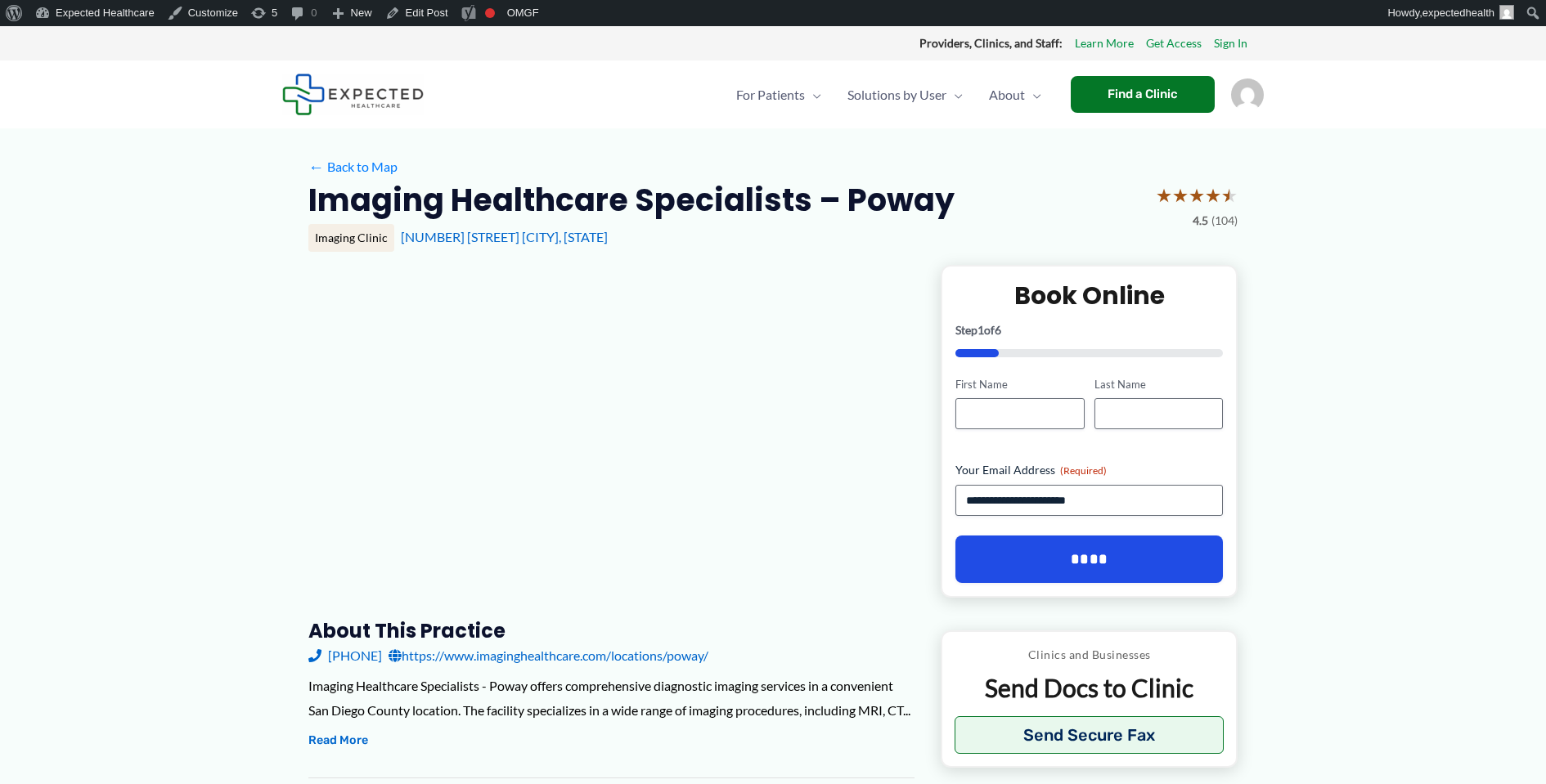 scroll, scrollTop: 0, scrollLeft: 0, axis: both 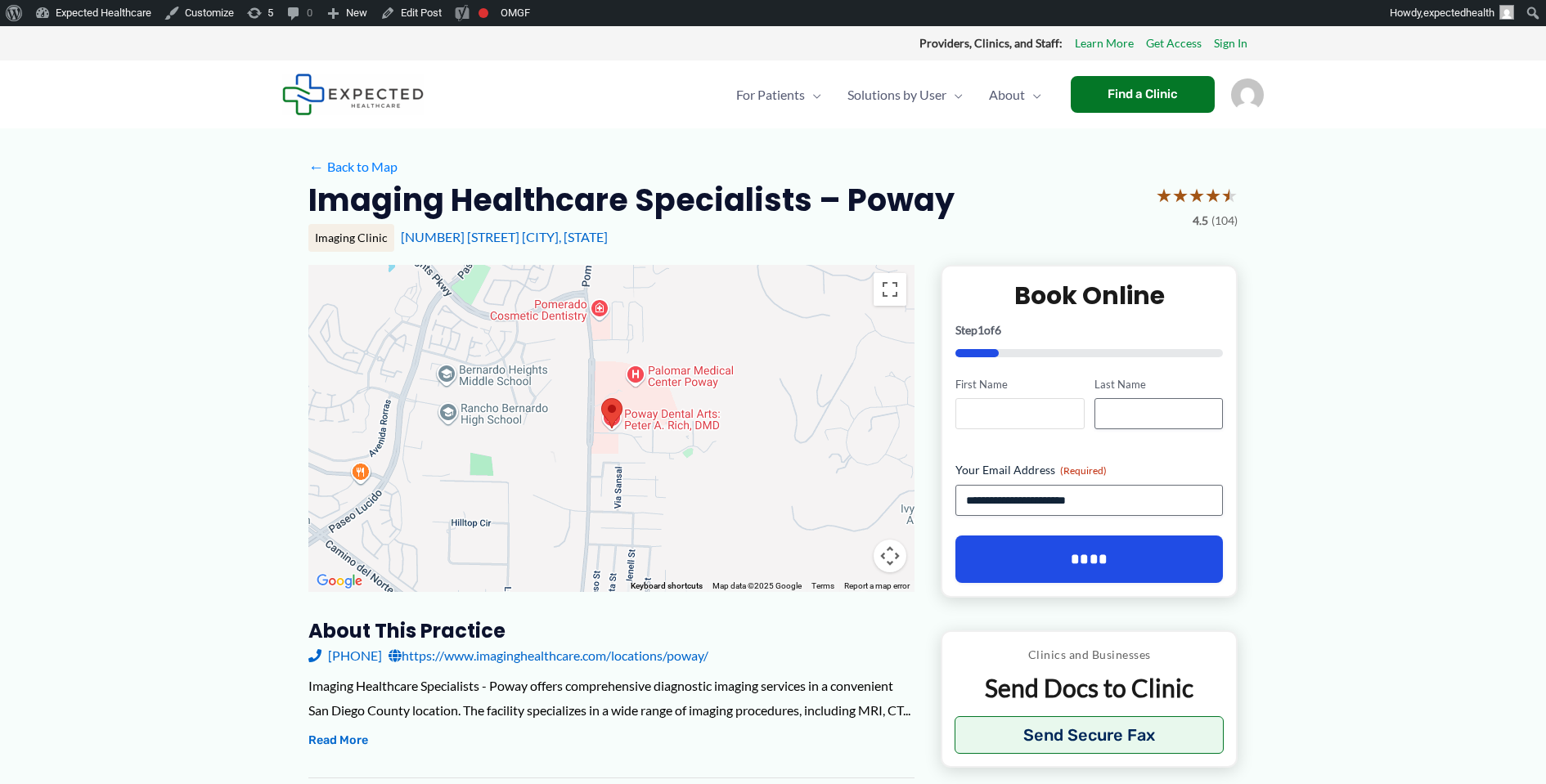 click on "First Name" at bounding box center (1019, 414) 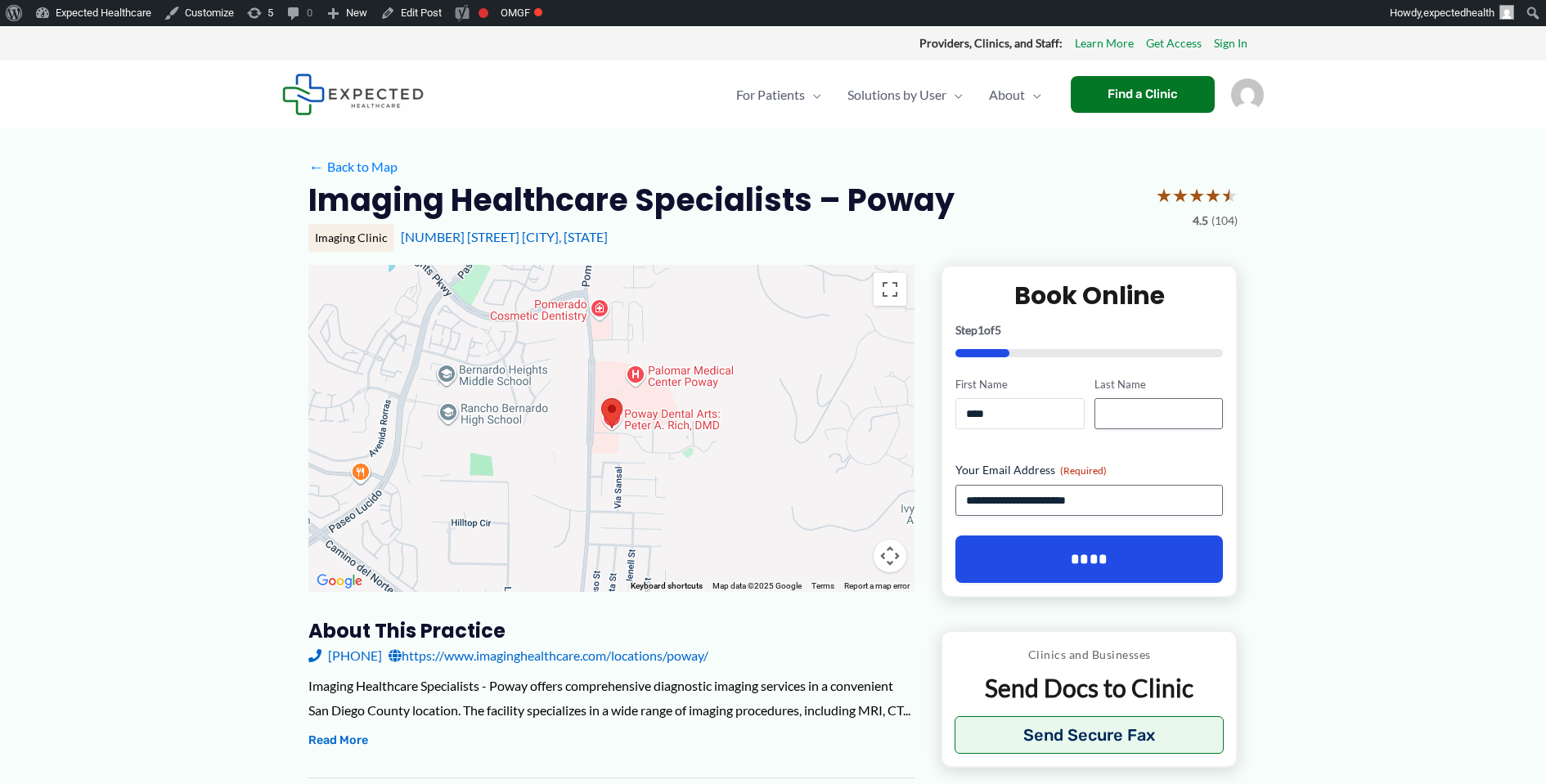 type on "****" 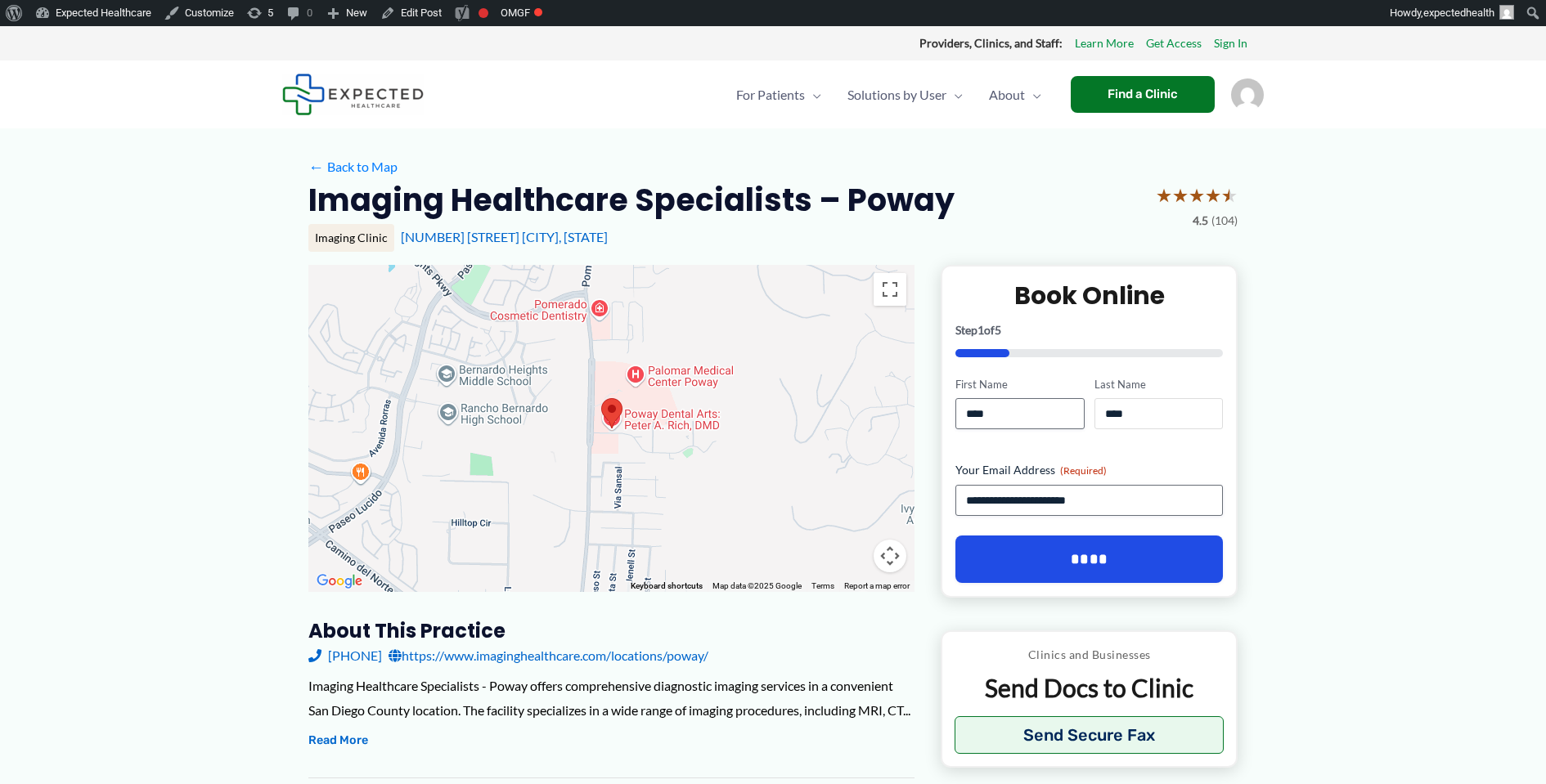 type on "****" 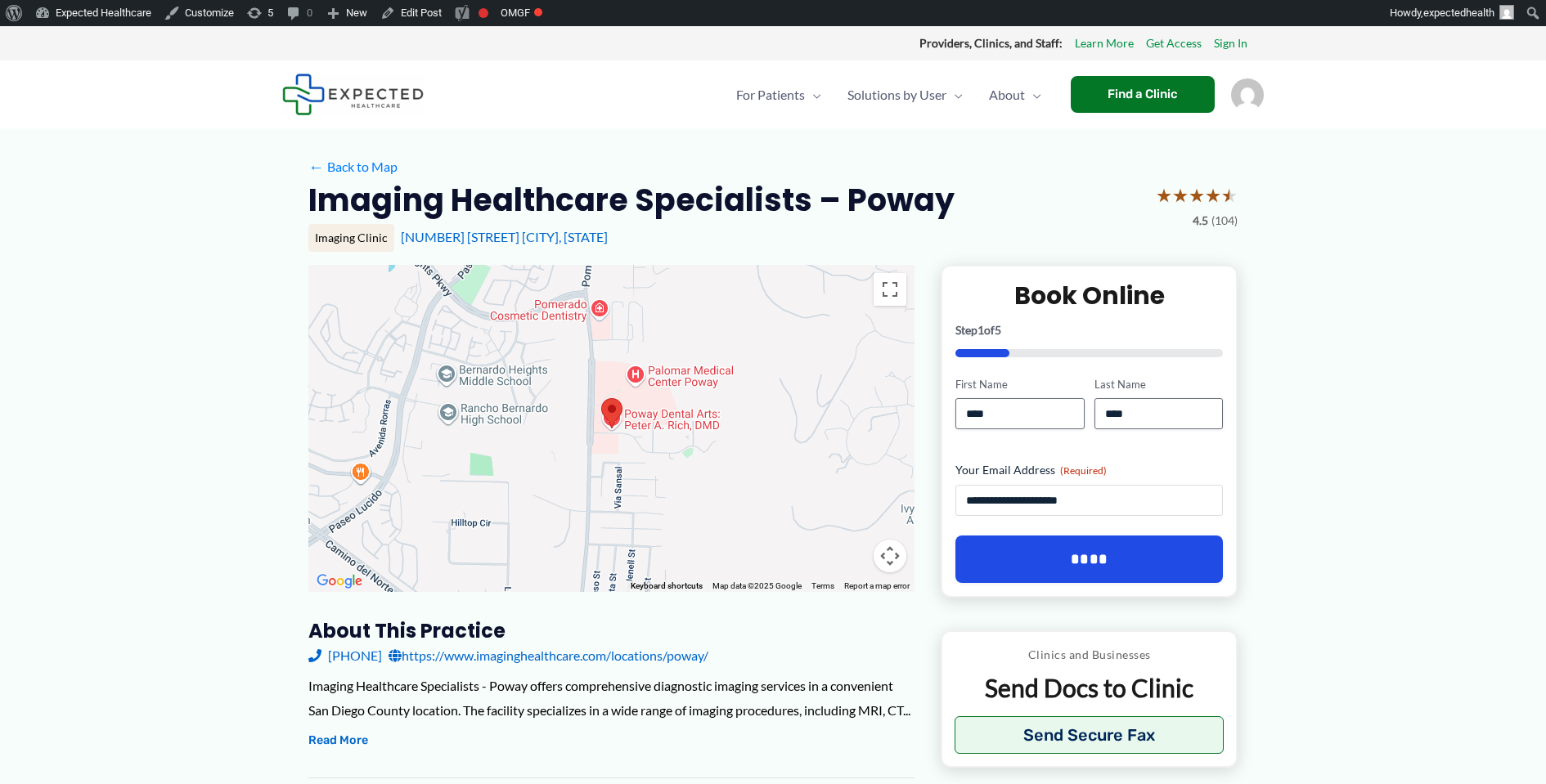type on "**********" 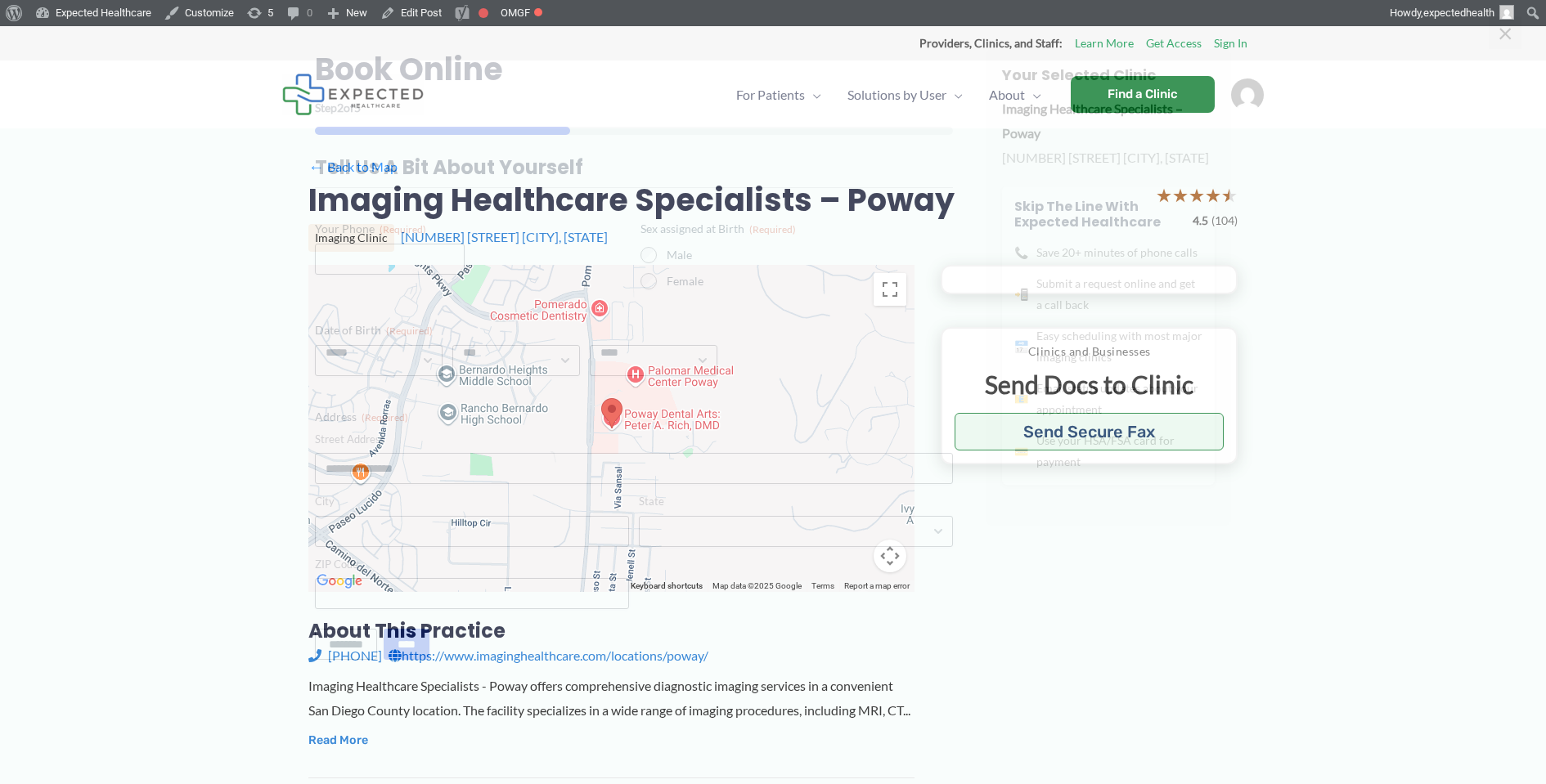 scroll, scrollTop: 0, scrollLeft: 0, axis: both 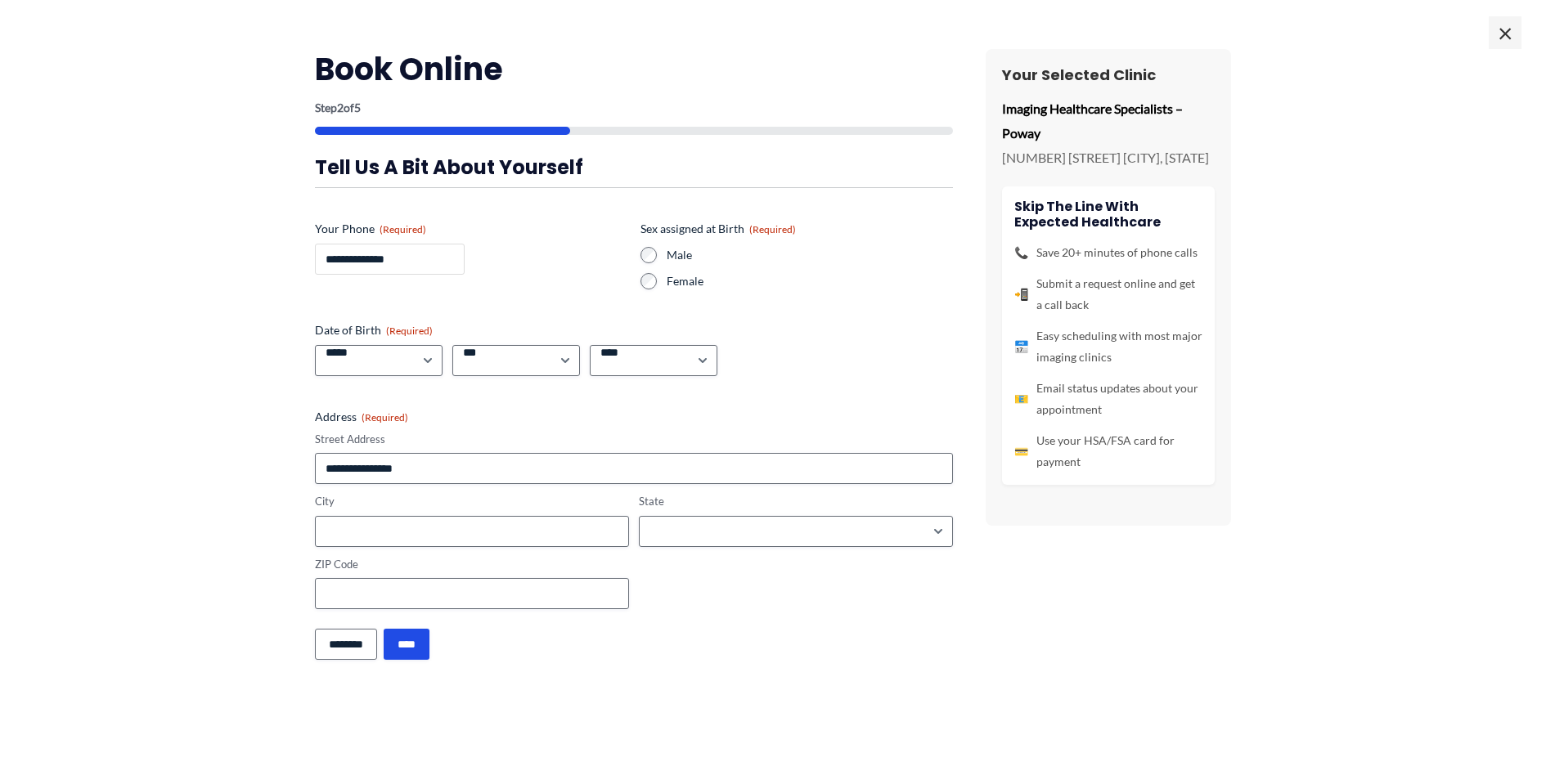 click on "**********" at bounding box center (389, 259) 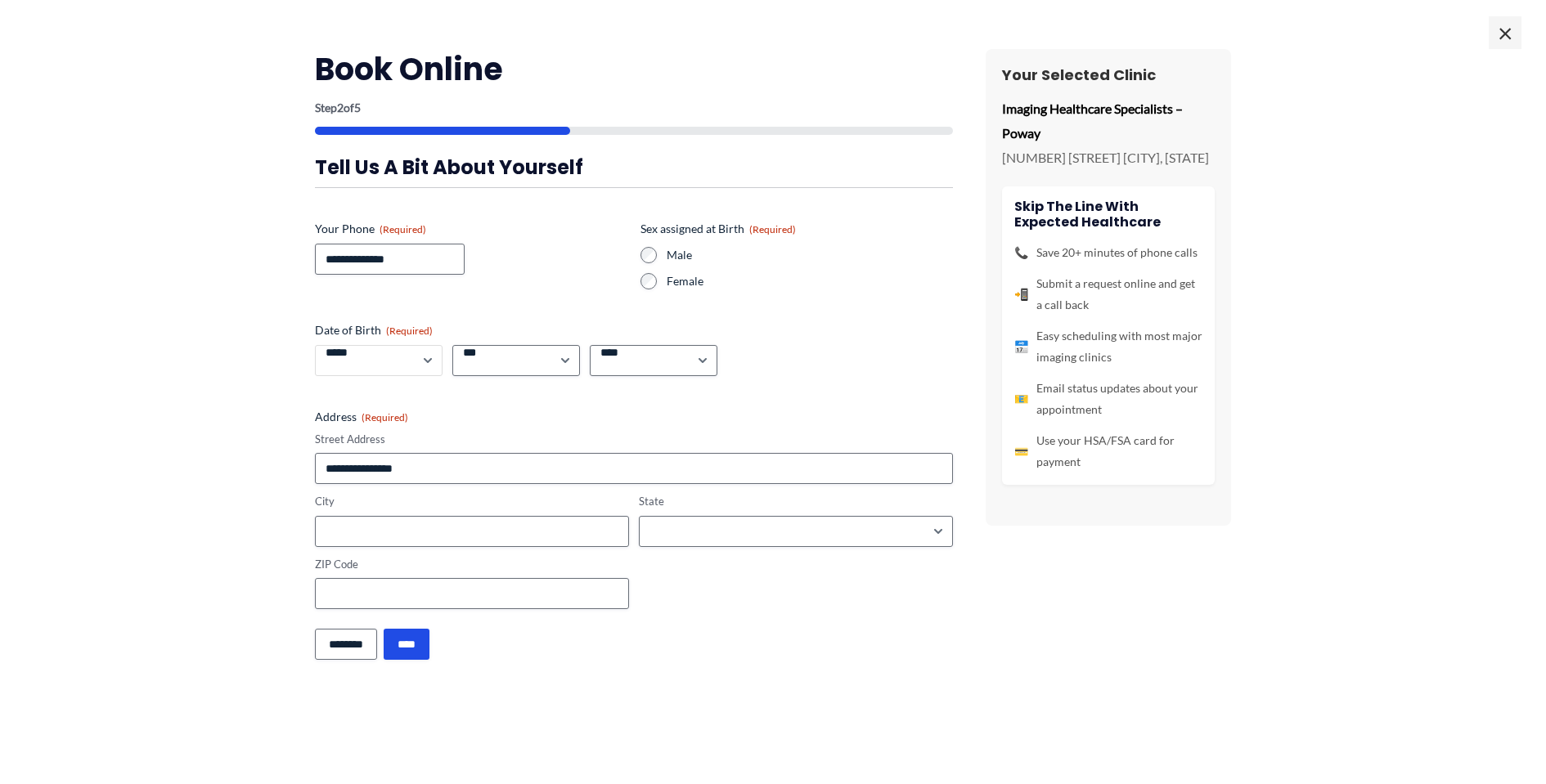 select on "*" 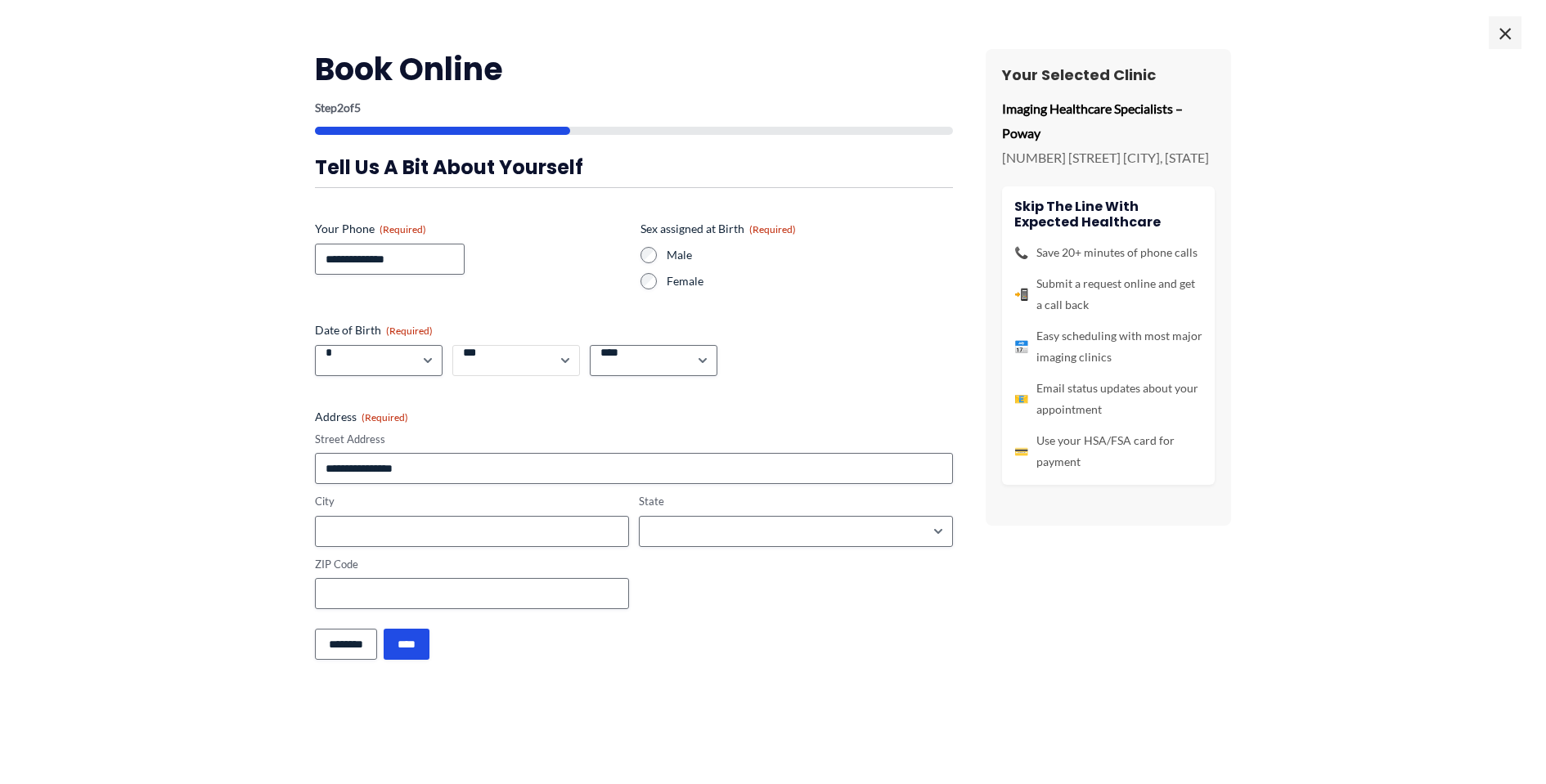 select on "*" 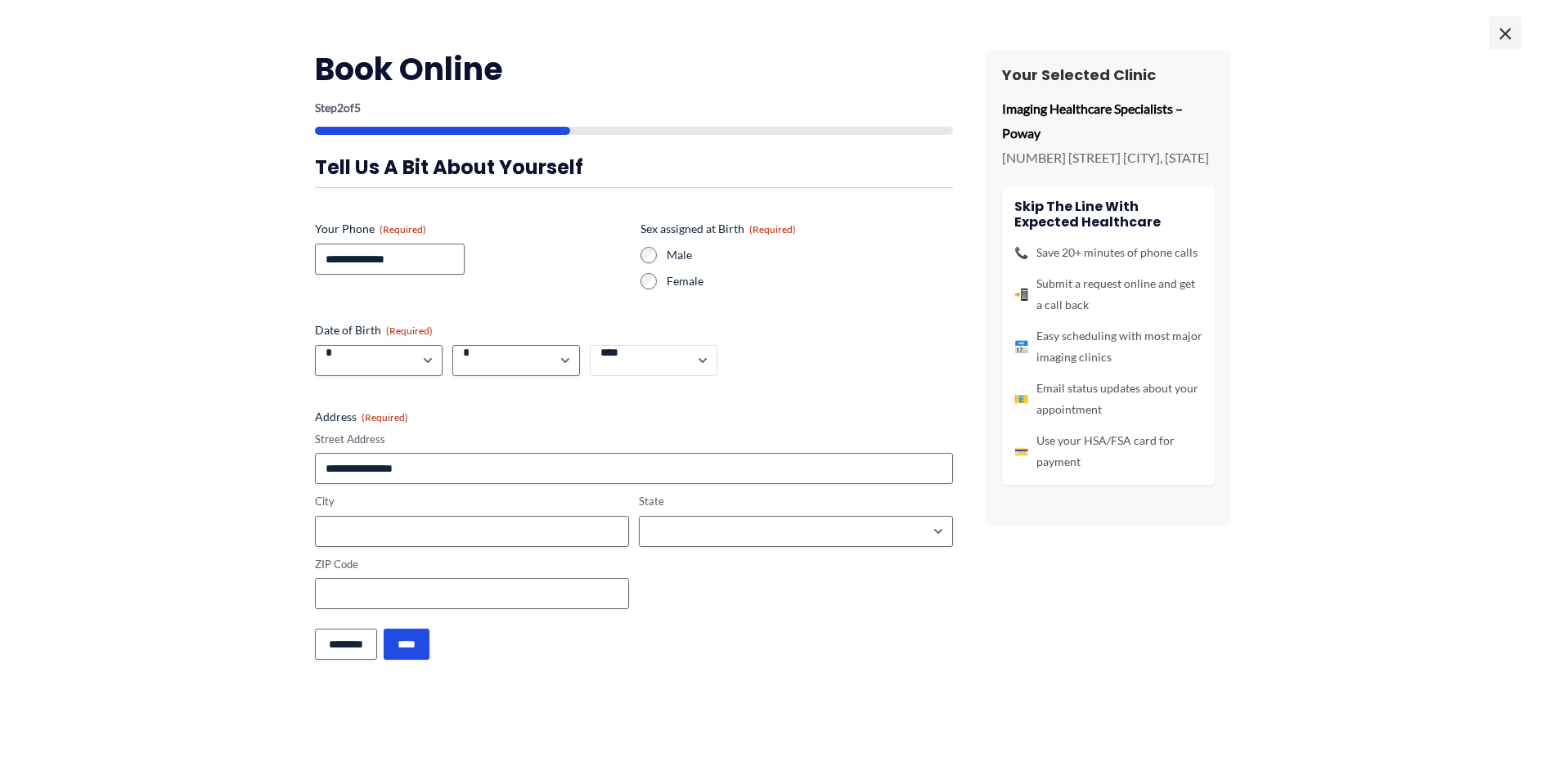 select on "****" 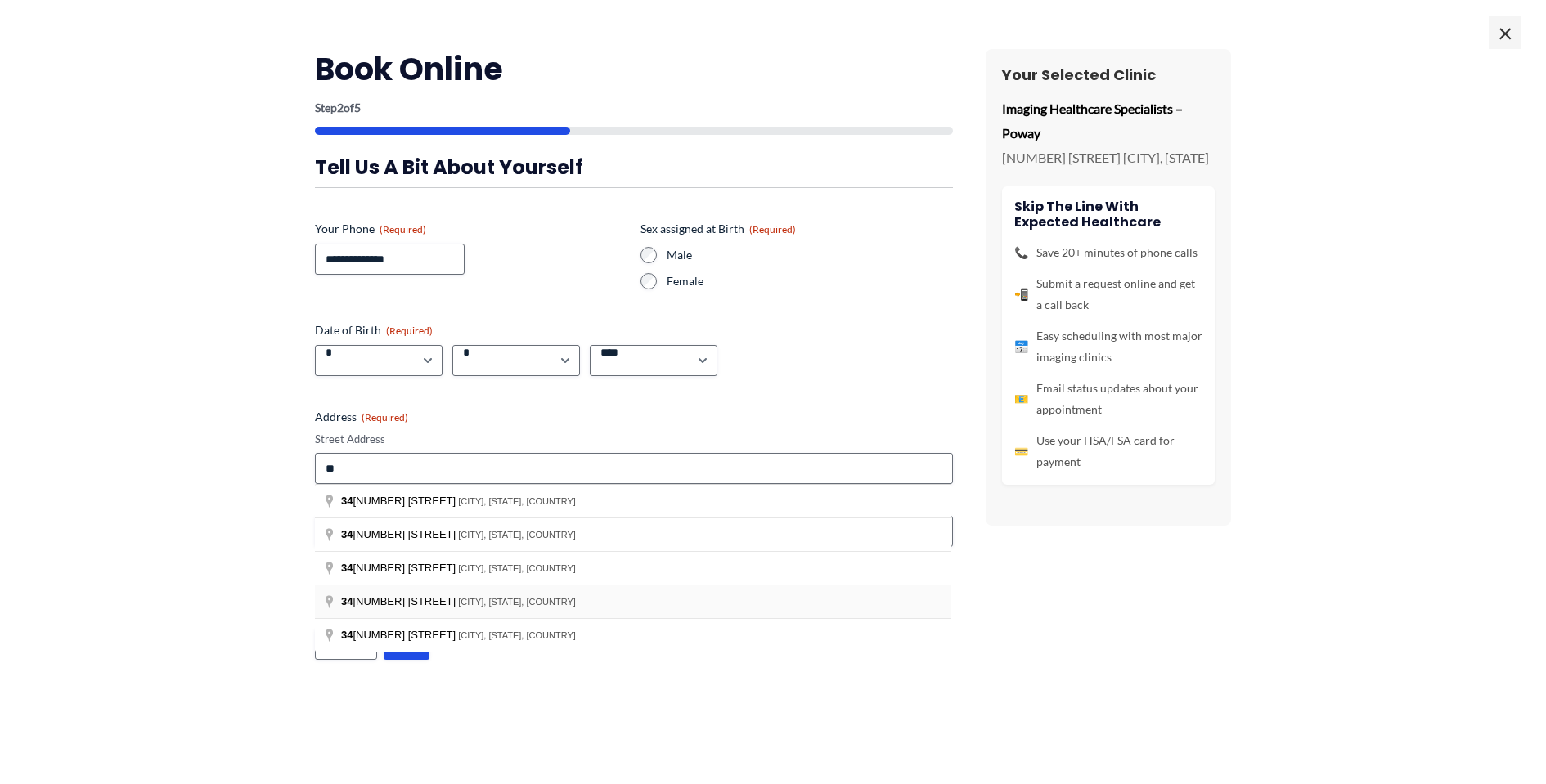 type on "**********" 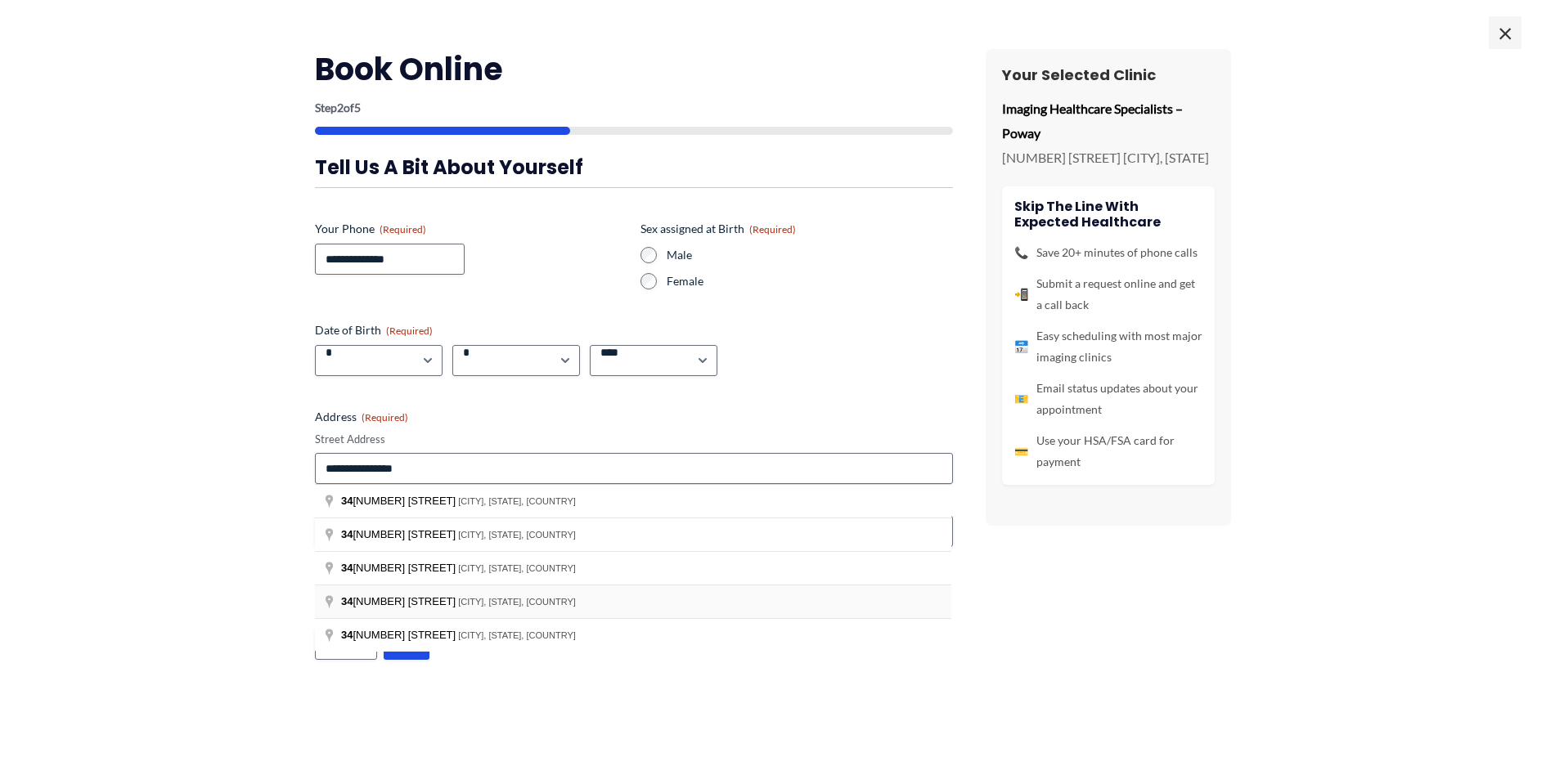 type on "**********" 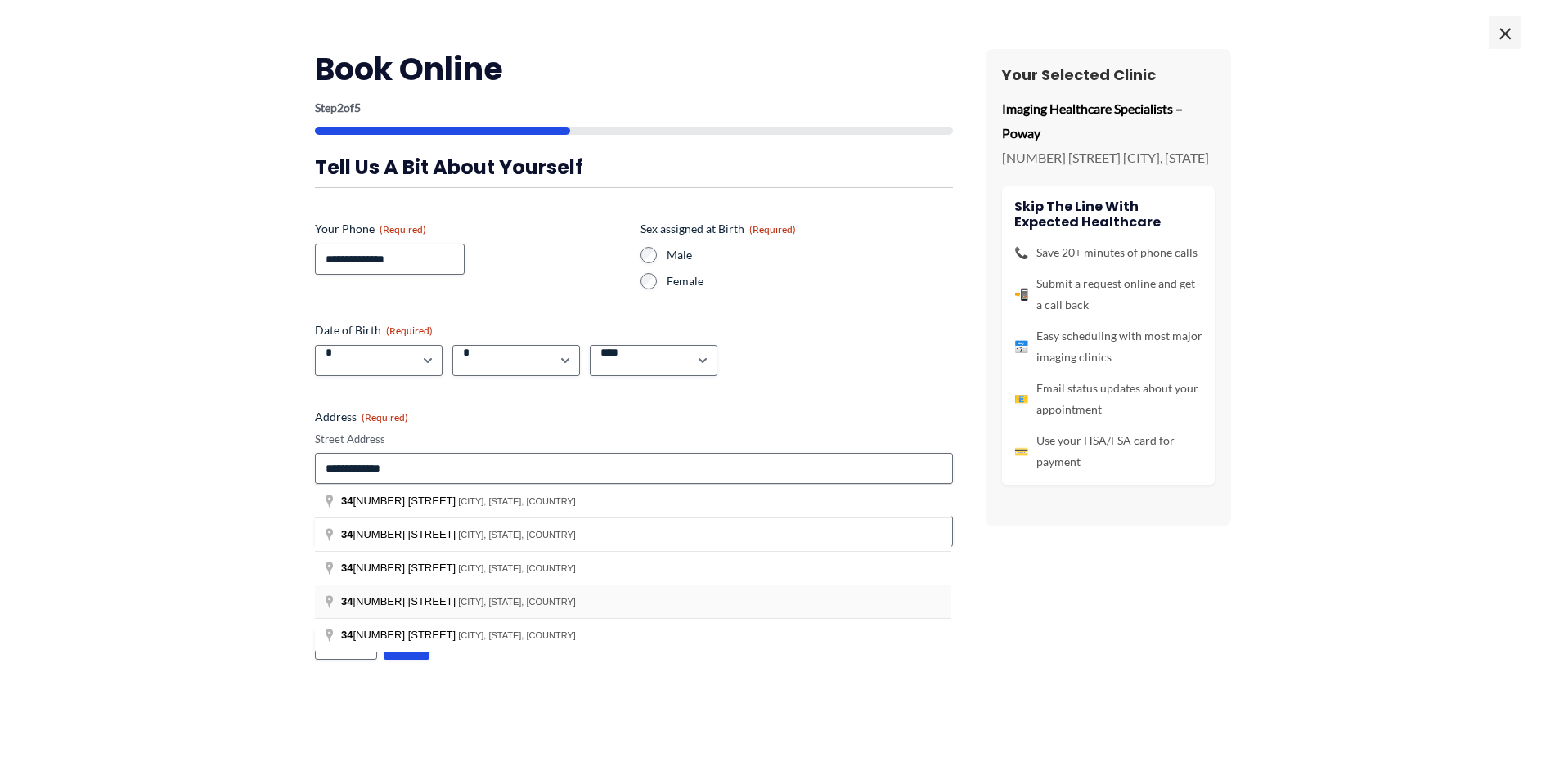 type on "*********" 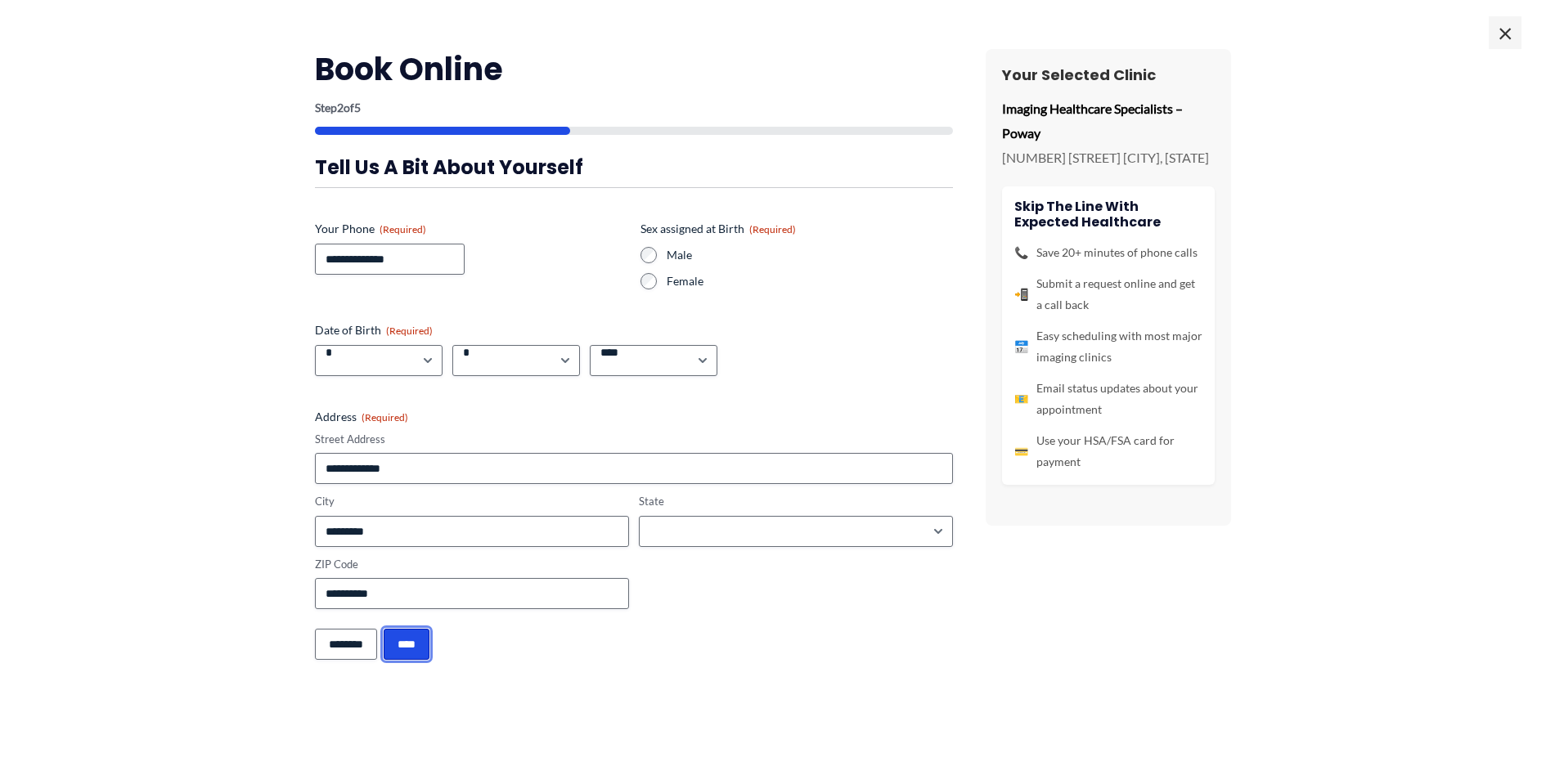 click on "****" at bounding box center (407, 644) 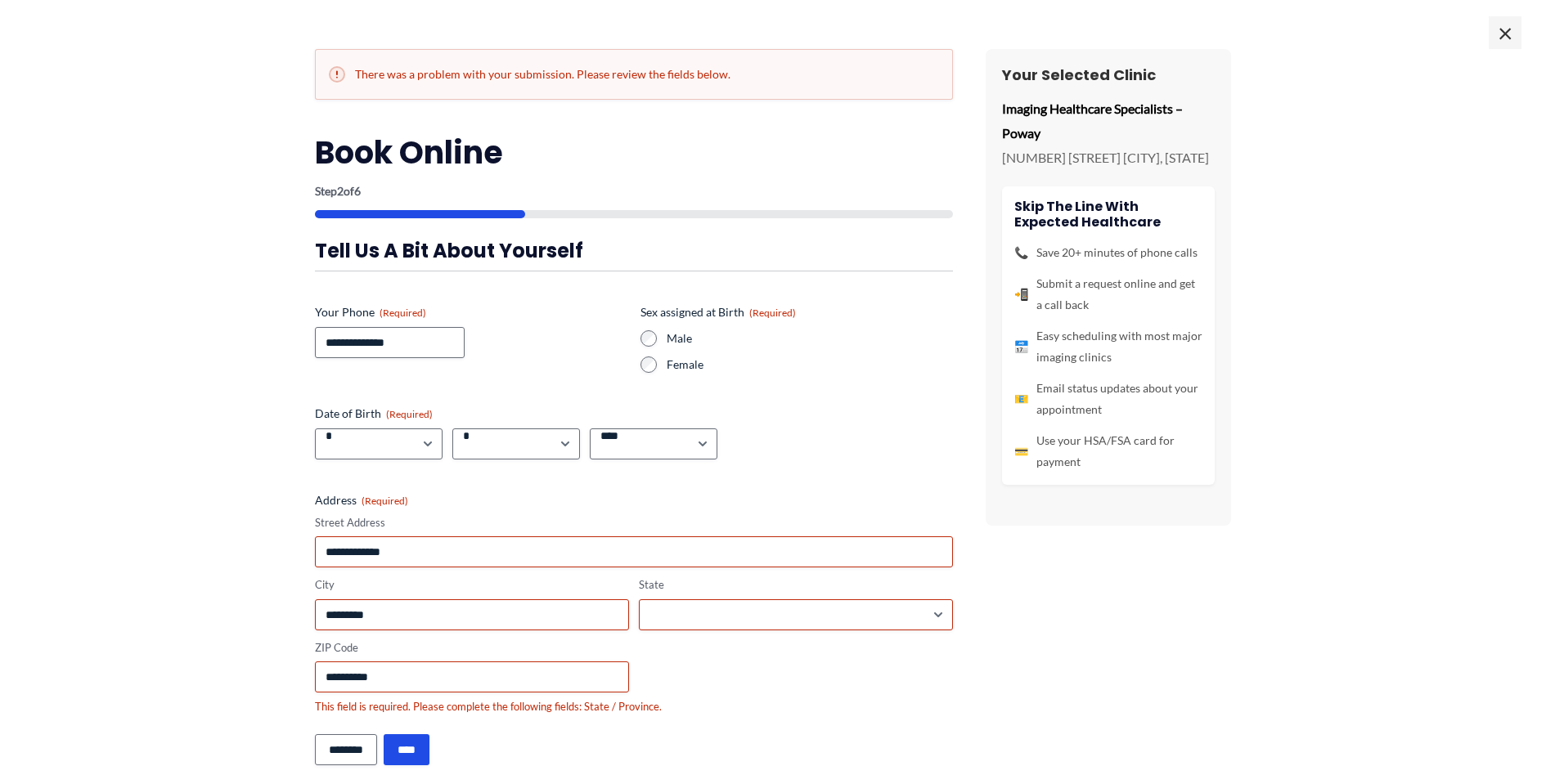 scroll, scrollTop: 0, scrollLeft: 0, axis: both 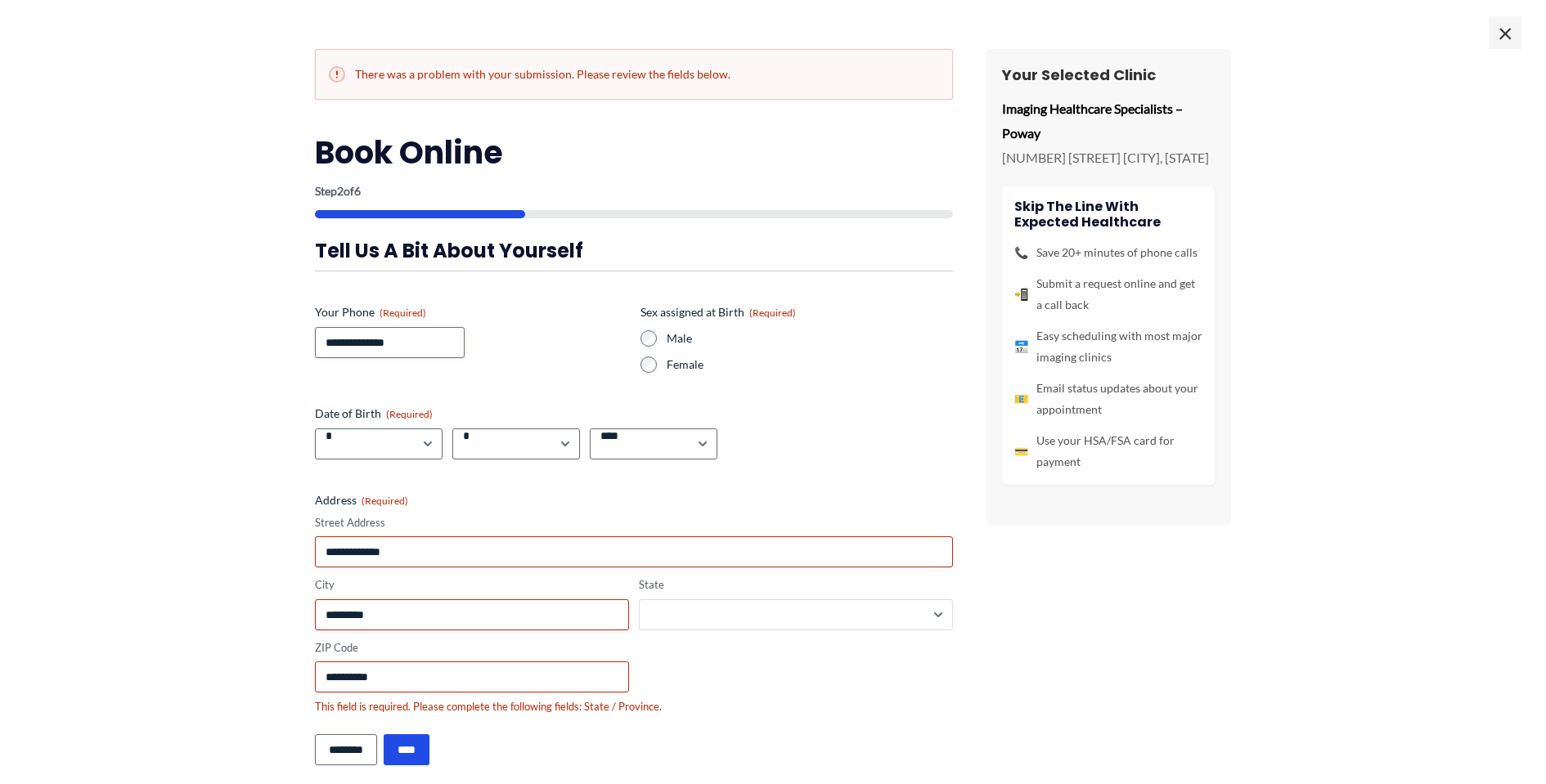 click on "**********" at bounding box center (796, 615) 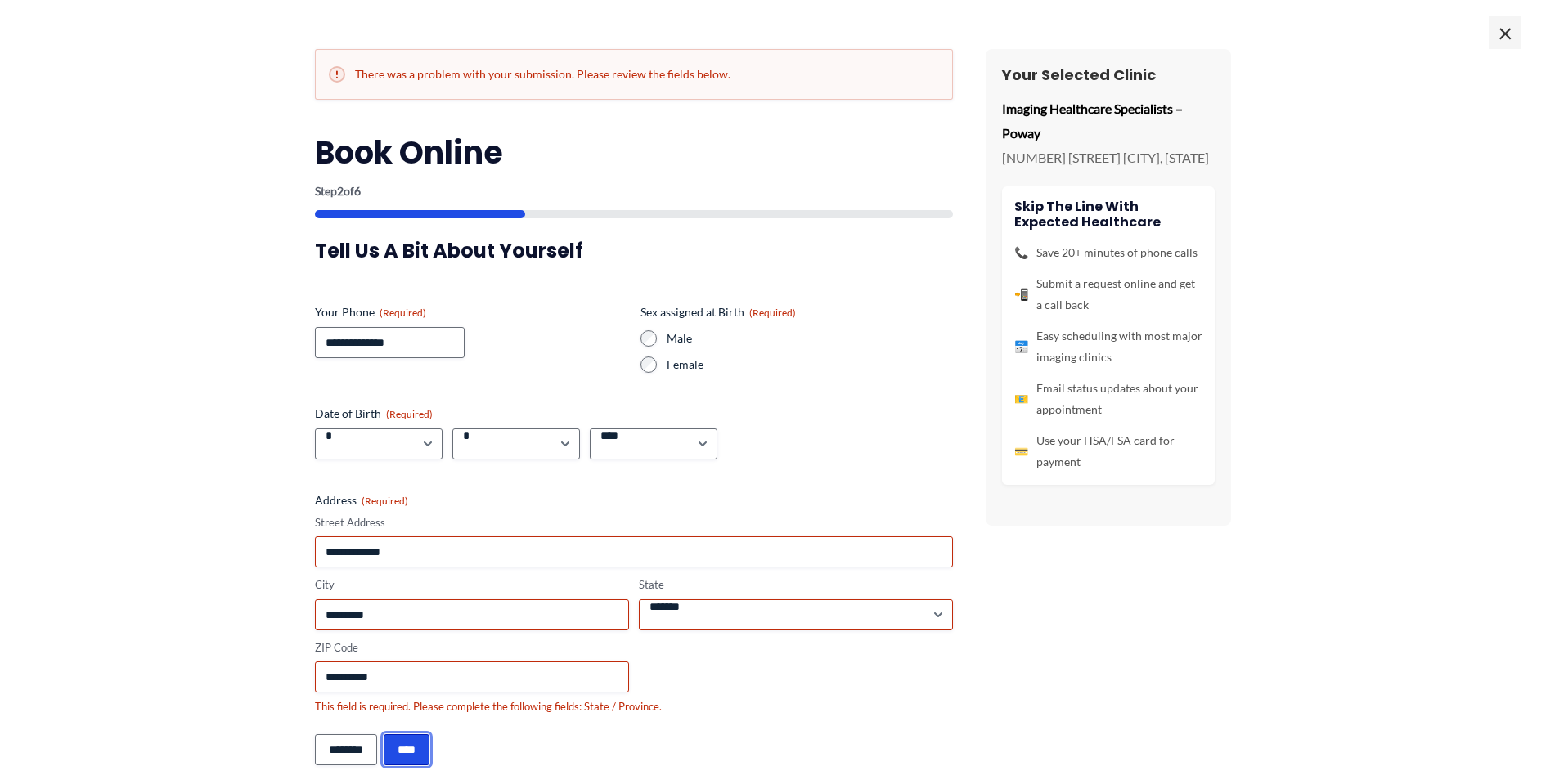 click on "****" at bounding box center [407, 750] 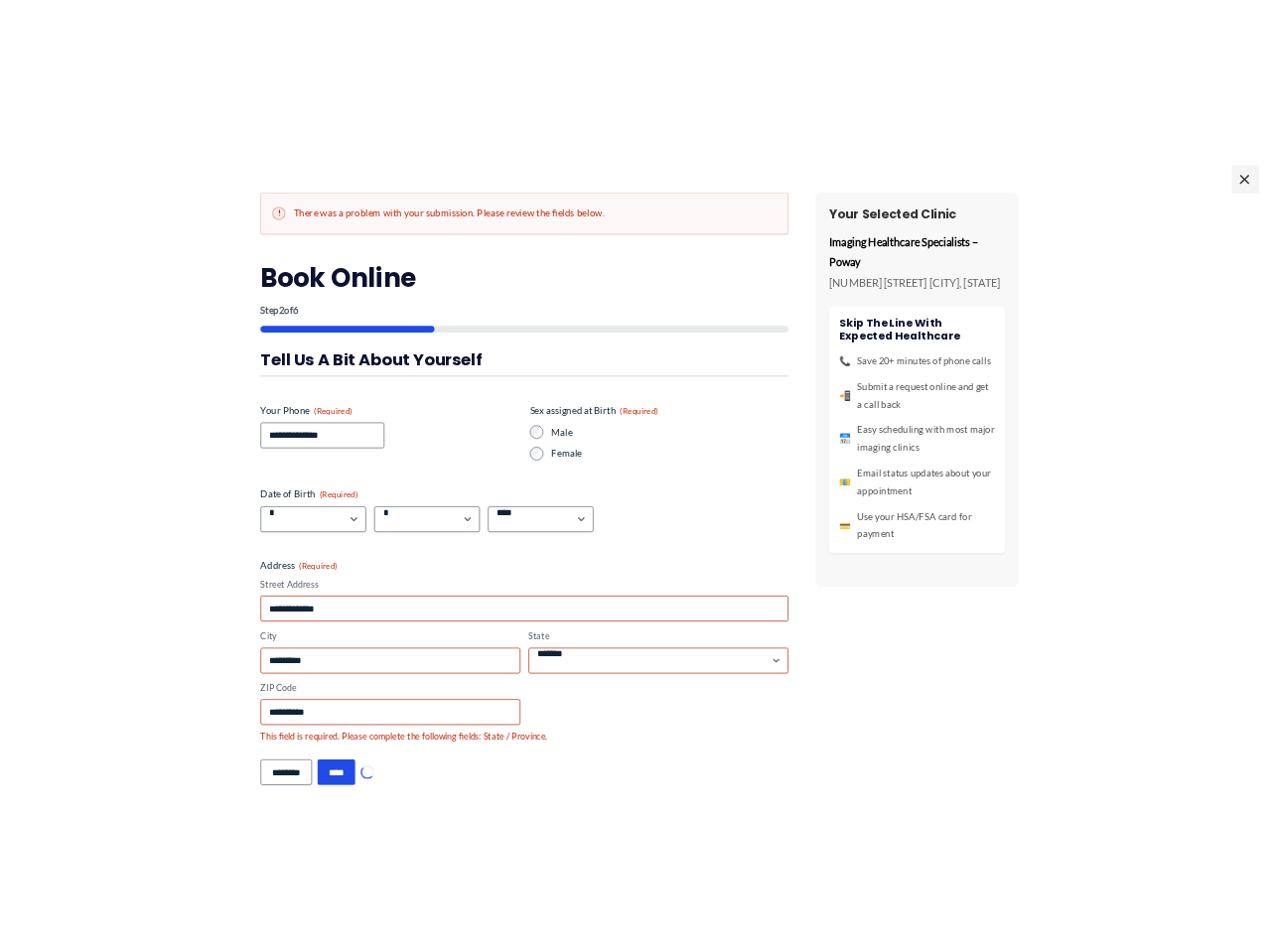 scroll, scrollTop: 0, scrollLeft: 0, axis: both 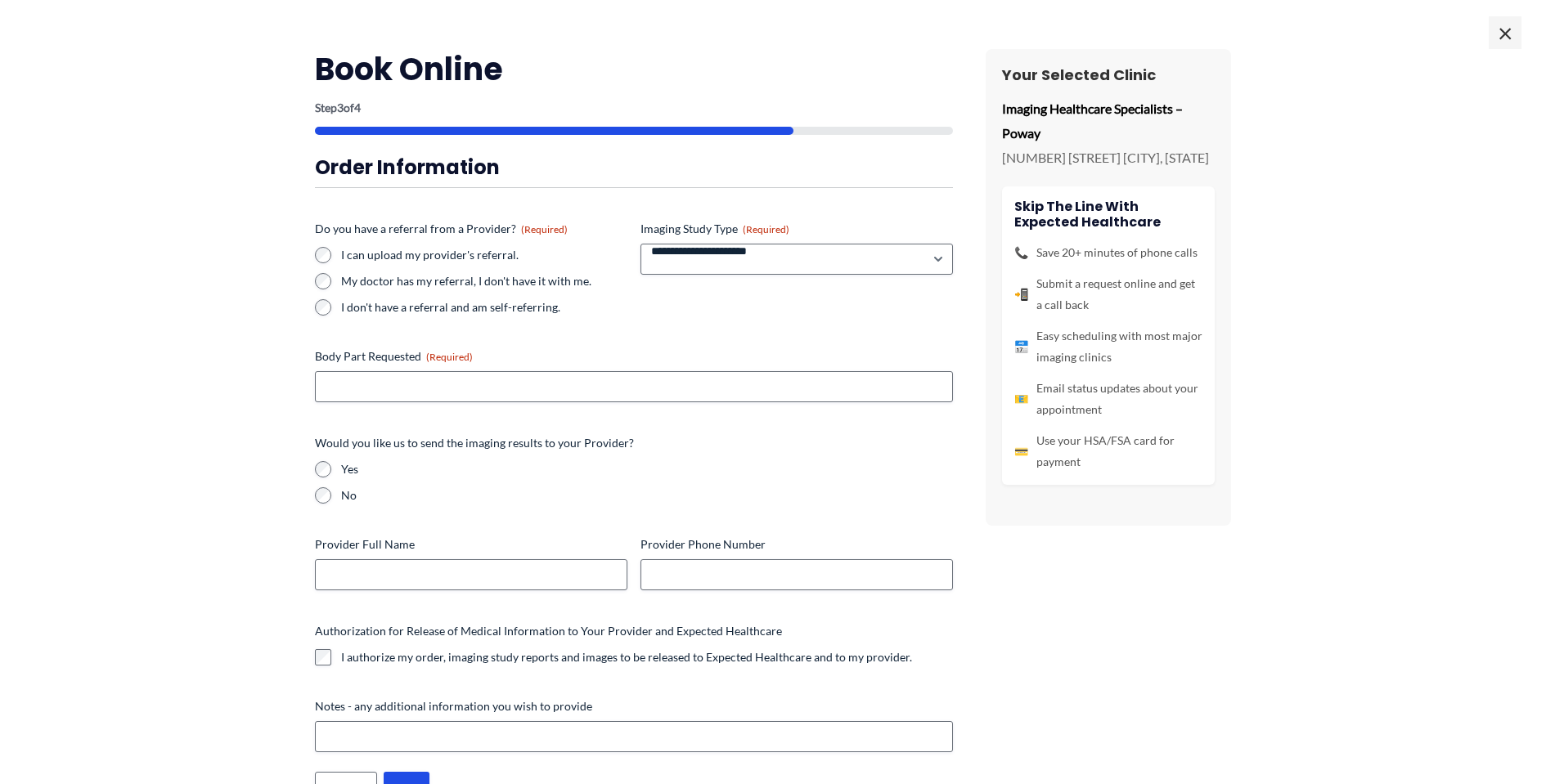 drag, startPoint x: 944, startPoint y: 248, endPoint x: 866, endPoint y: 261, distance: 79.075913 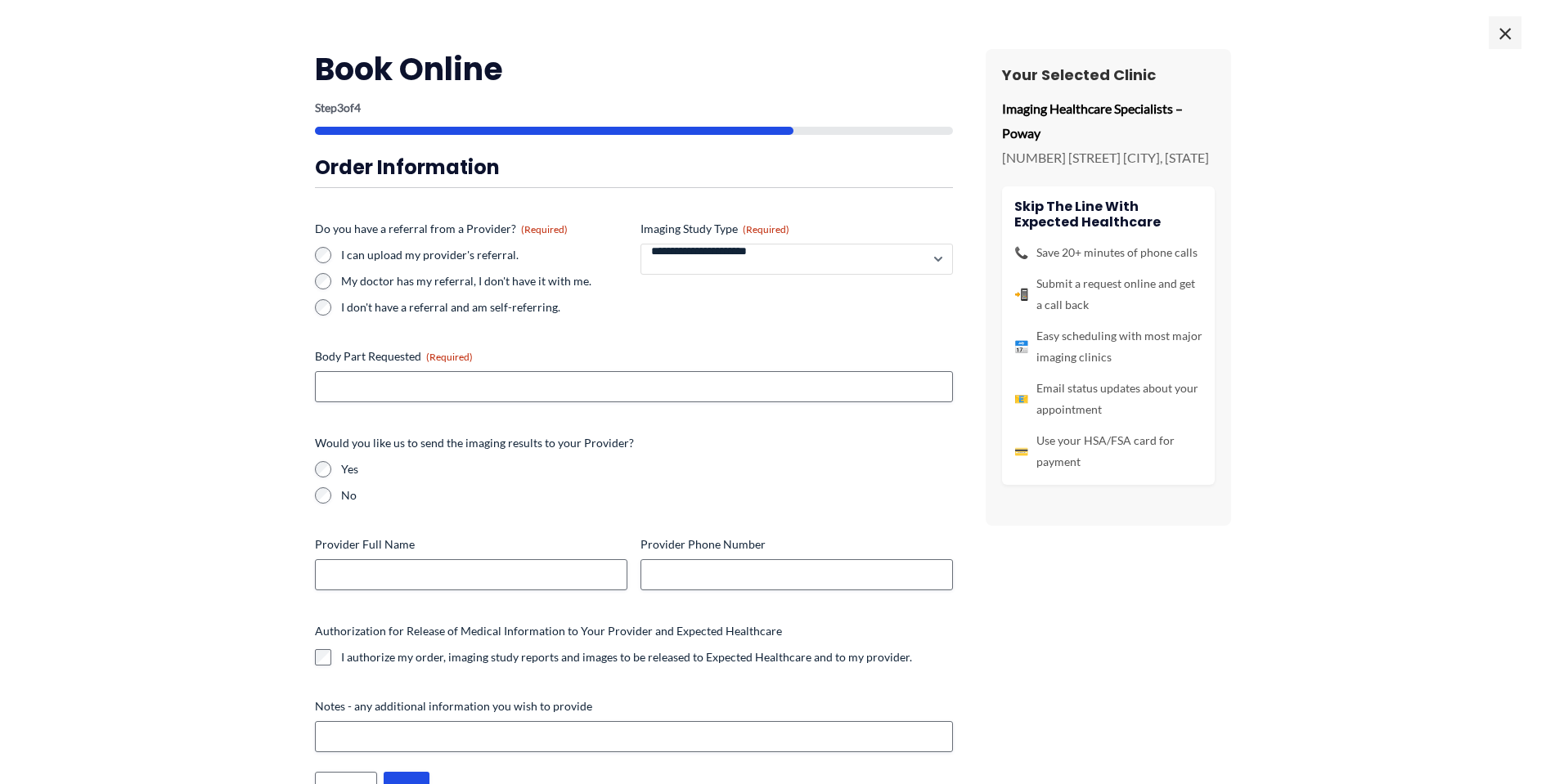click on "**********" at bounding box center [797, 259] 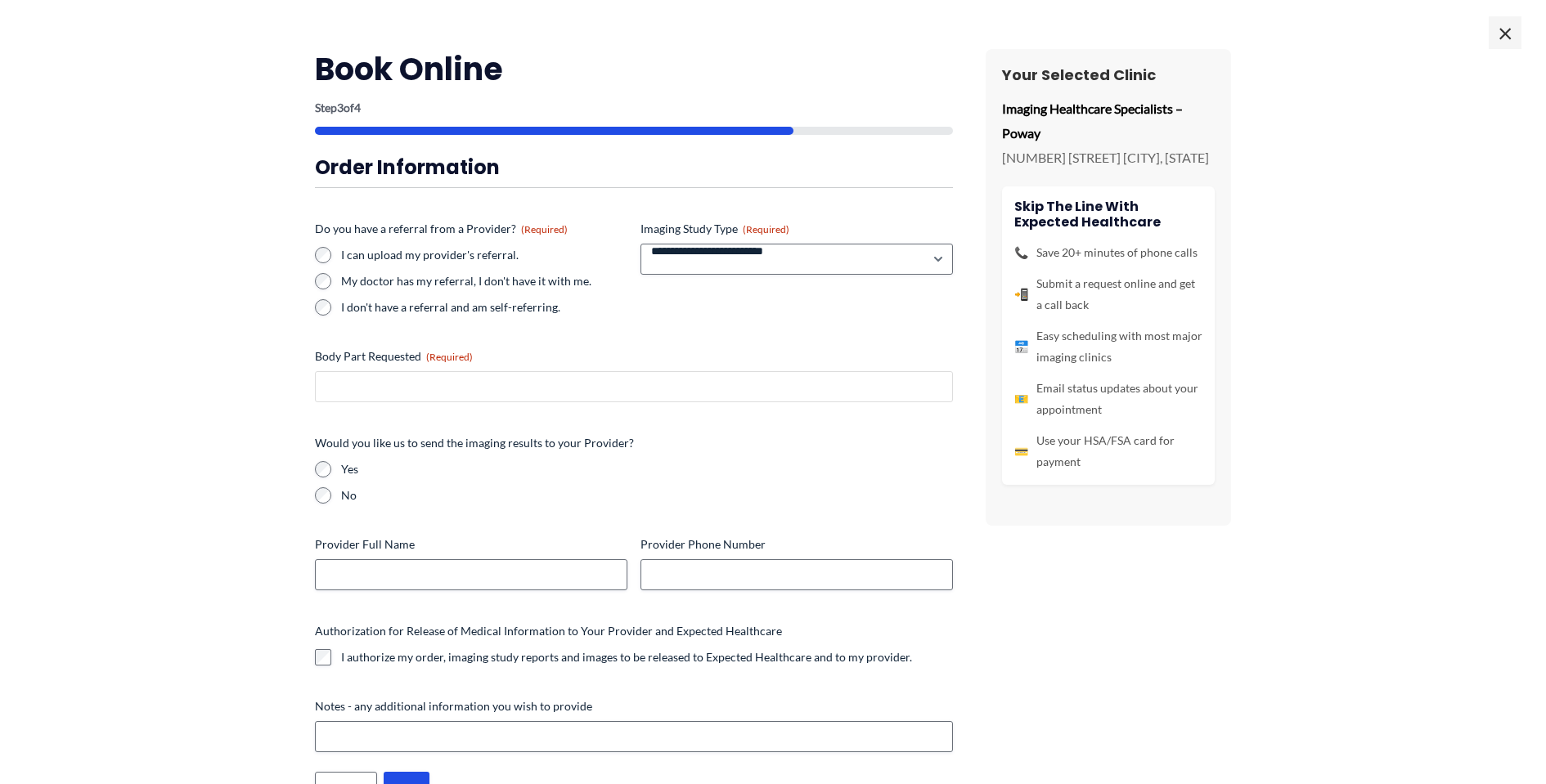 click on "Body Part Requested (Required)" at bounding box center [634, 387] 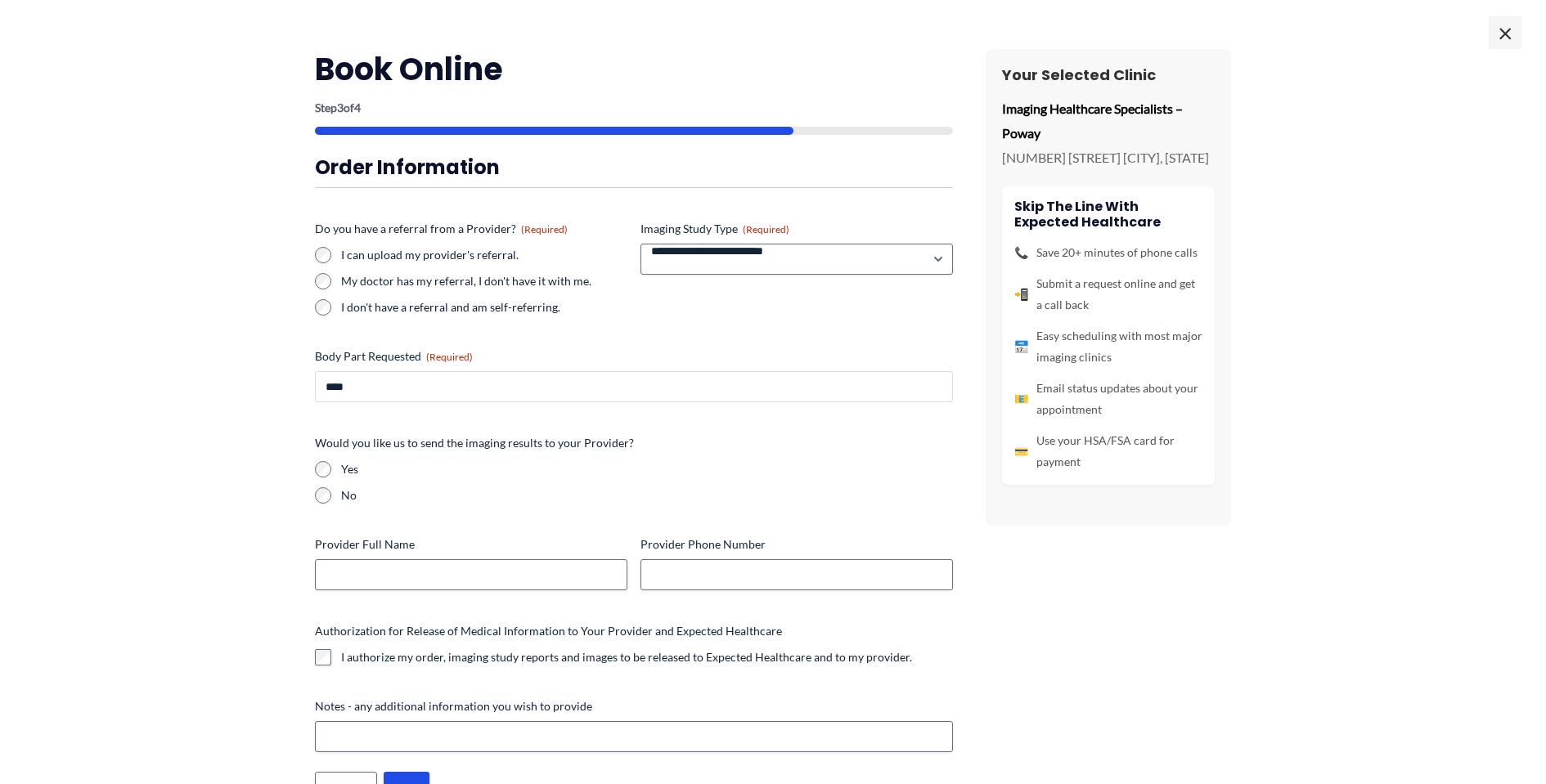 type on "****" 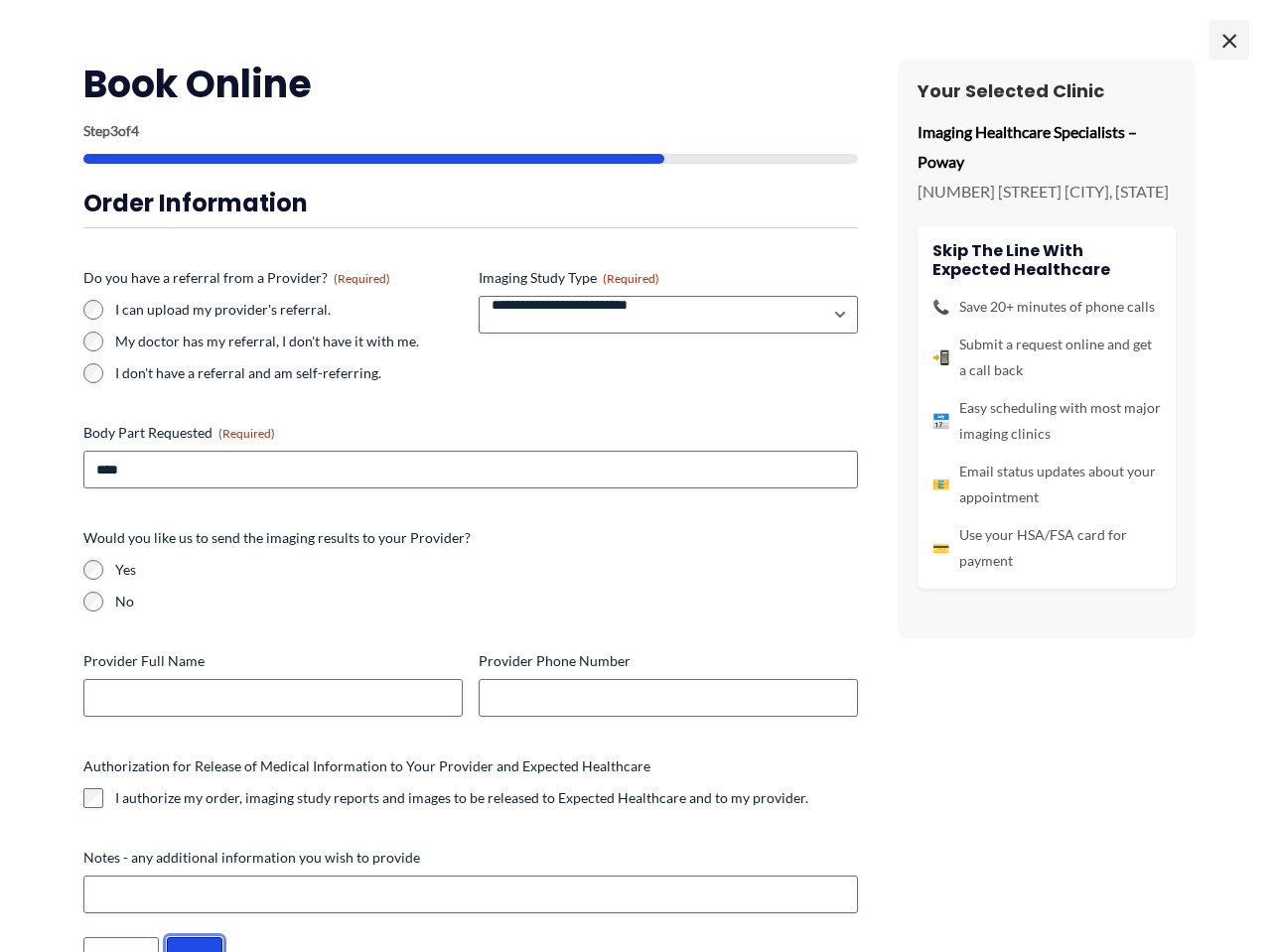 click on "****" at bounding box center [195, 956] 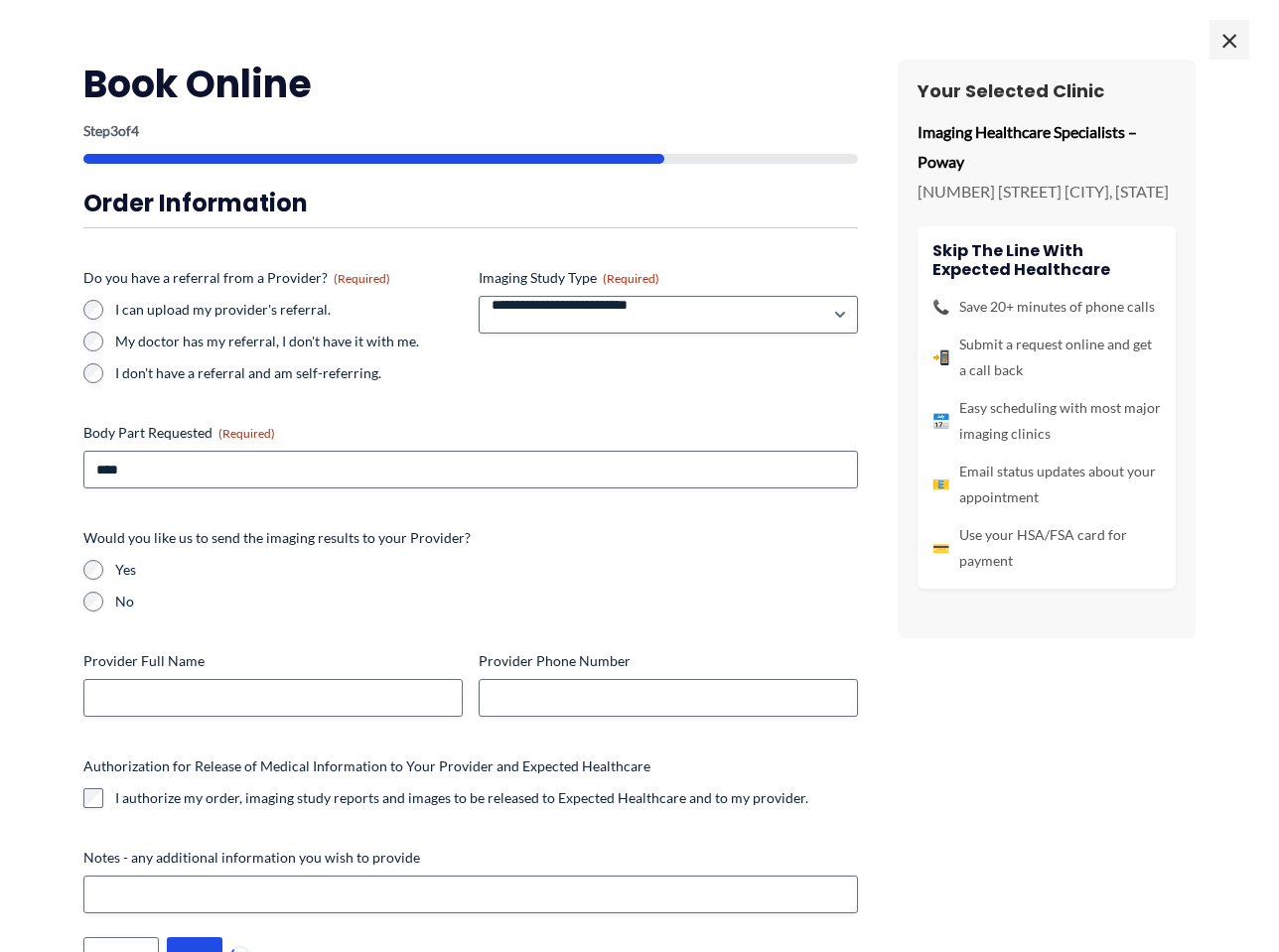 scroll, scrollTop: 0, scrollLeft: 0, axis: both 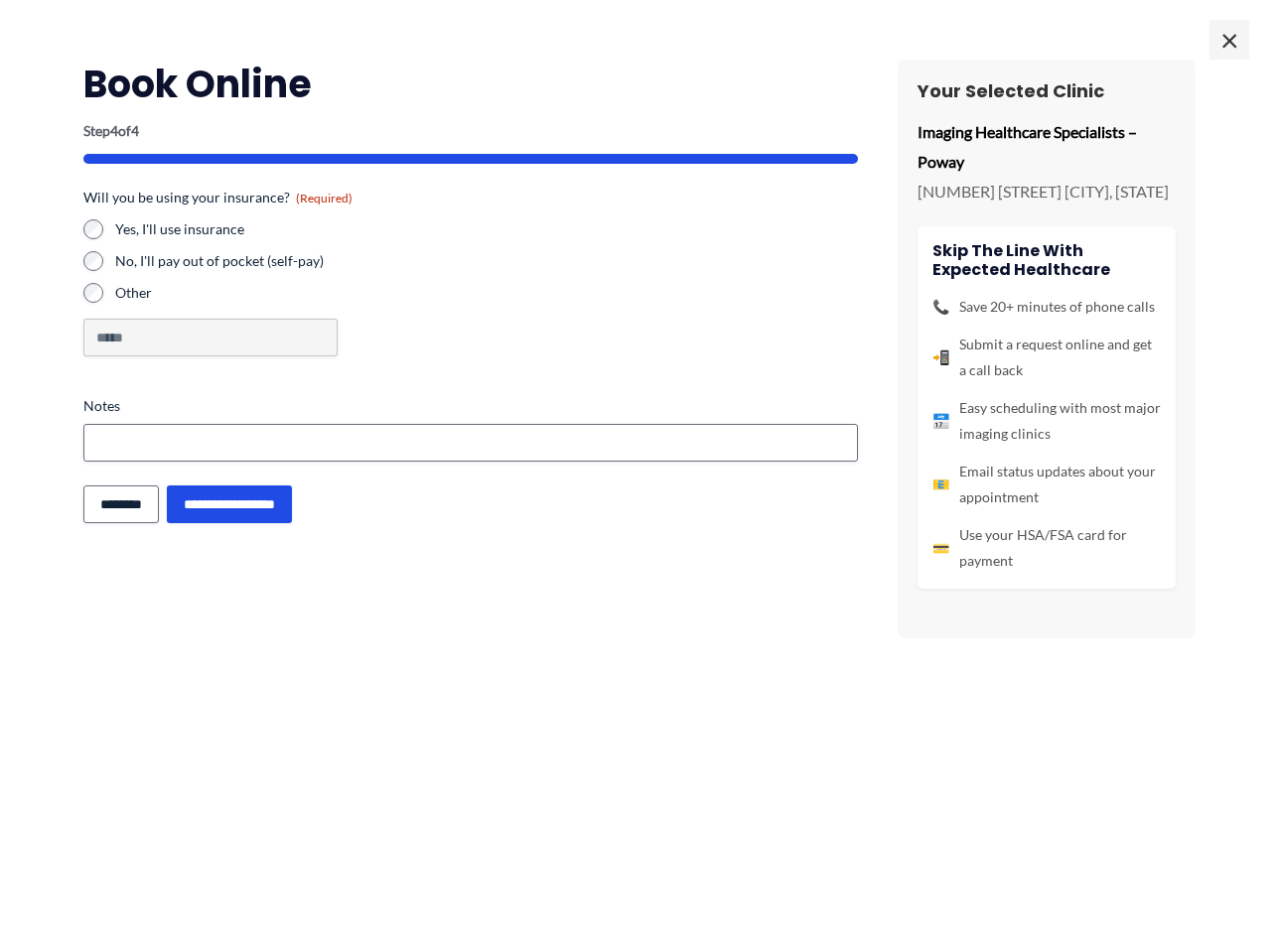 click on "**********" at bounding box center [640, 348] 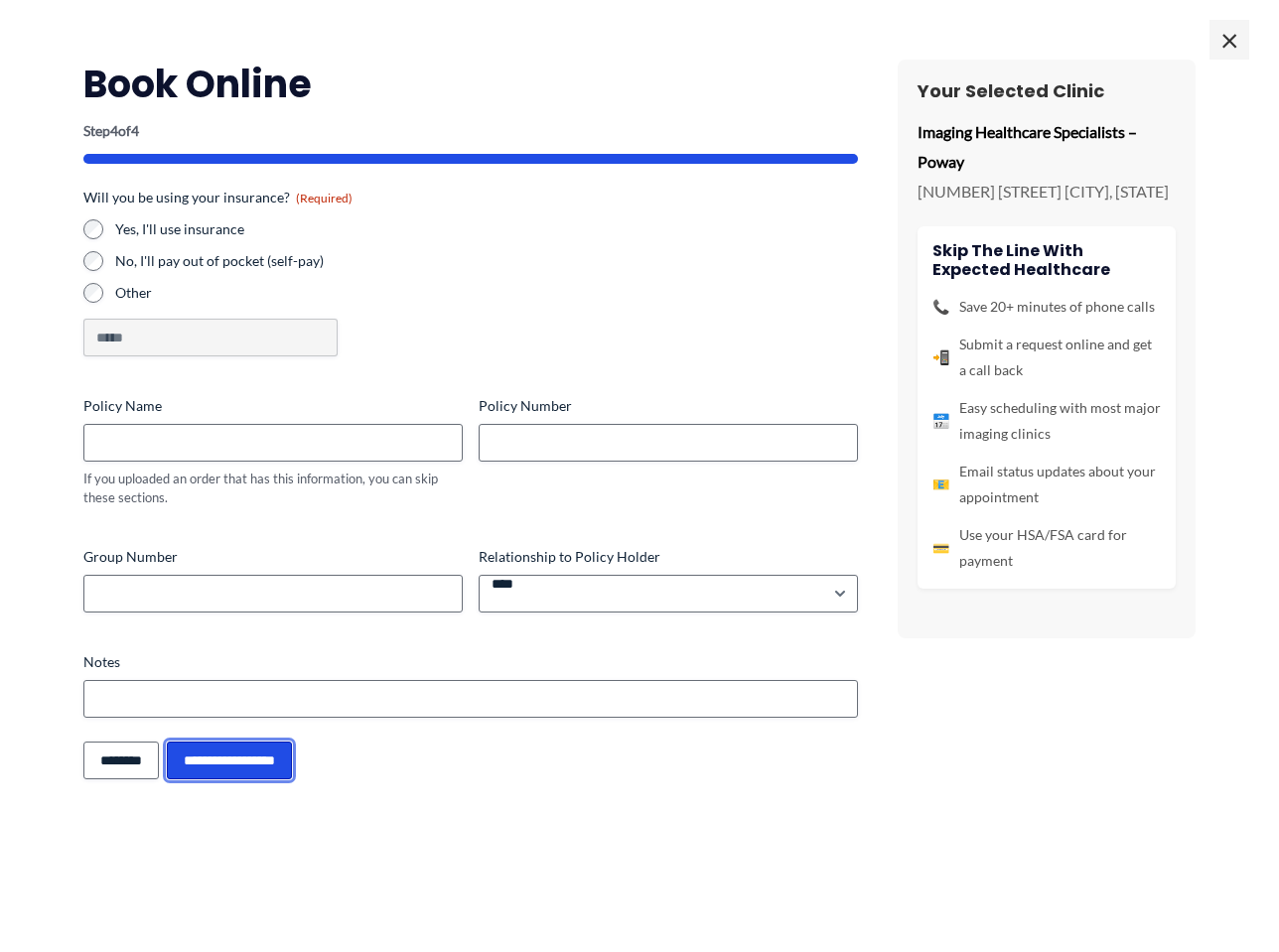 click on "**********" at bounding box center (229, 760) 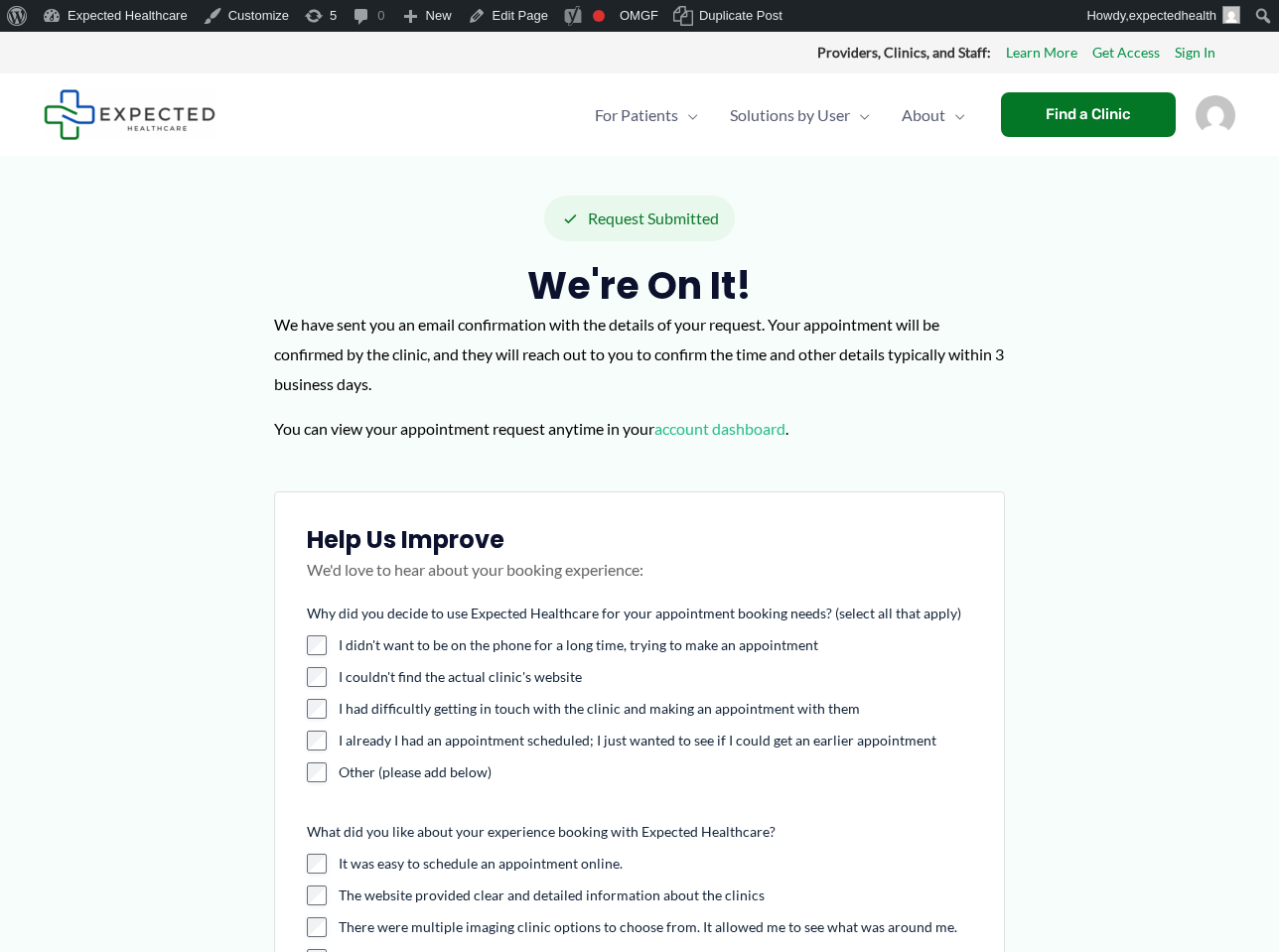 scroll, scrollTop: 0, scrollLeft: 0, axis: both 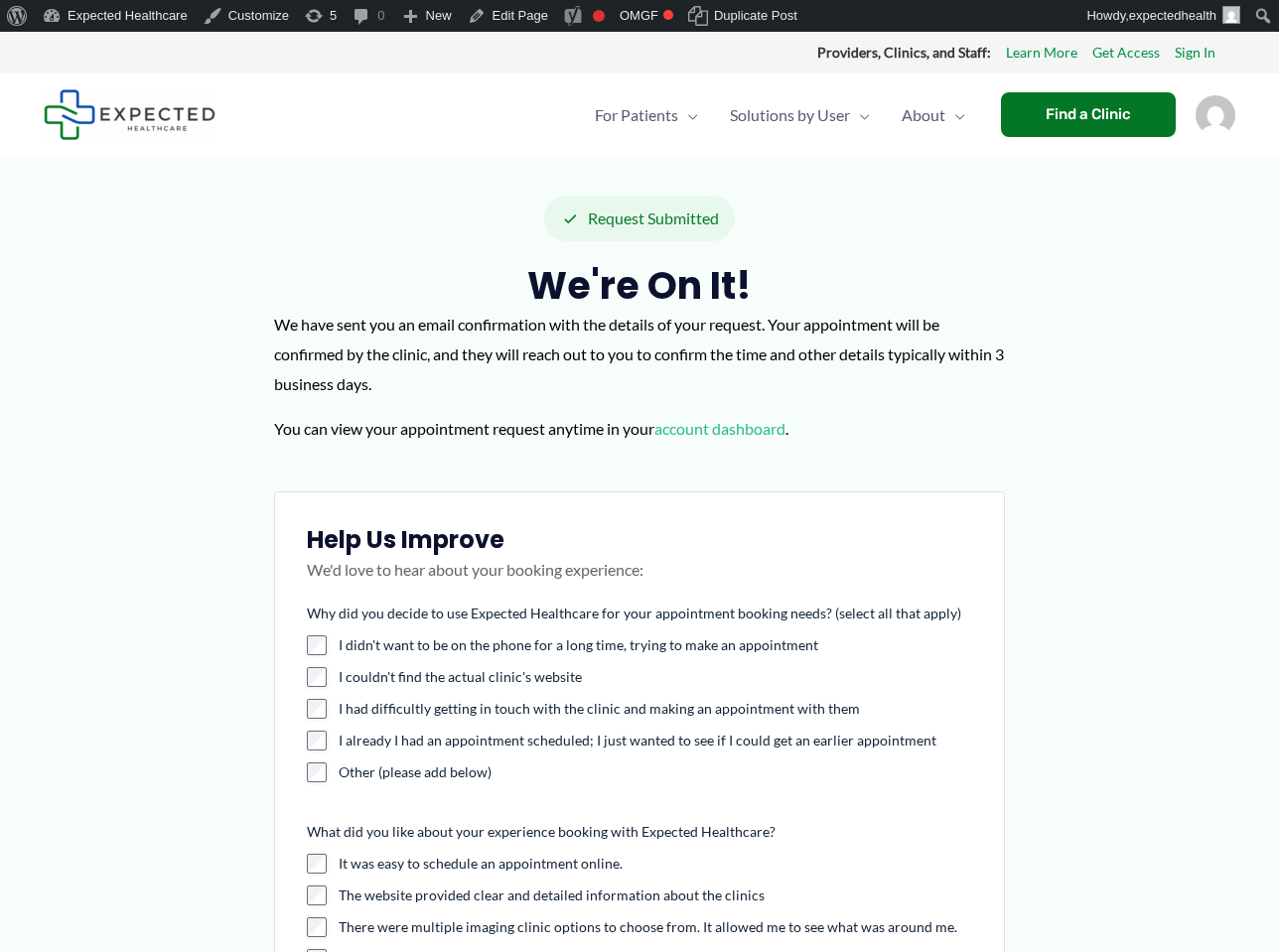 click on "Request Submitted
We're on it!
We have sent you an email confirmation with the details of your request. Your appointment will be confirmed by the clinic, and they will reach out to you to confirm the time and other details typically within 3 business days.
You can view your appointment request anytime in your  account dashboard .
Help Us Improve
We'd love to hear about your booking experience:
Why did you decide to use Expected Healthcare for your appointment booking needs? (select all that apply)
I didn't want to be on the phone for a long time, trying to make an appointment
I couldn't find the actual clinic's website
I had difficultly getting in touch with the clinic and making an appointment with them" at bounding box center [640, 749] 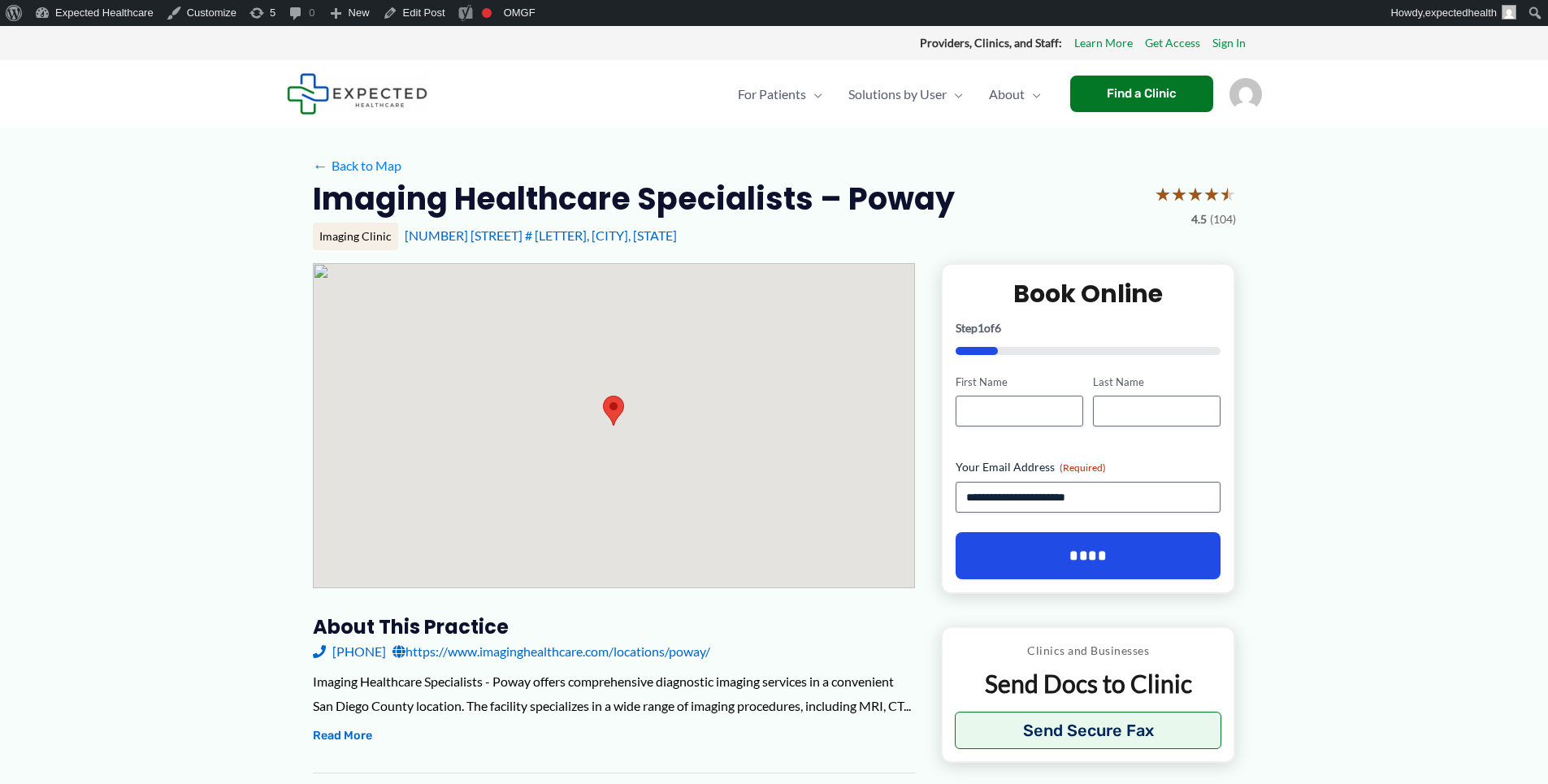 scroll, scrollTop: 0, scrollLeft: 0, axis: both 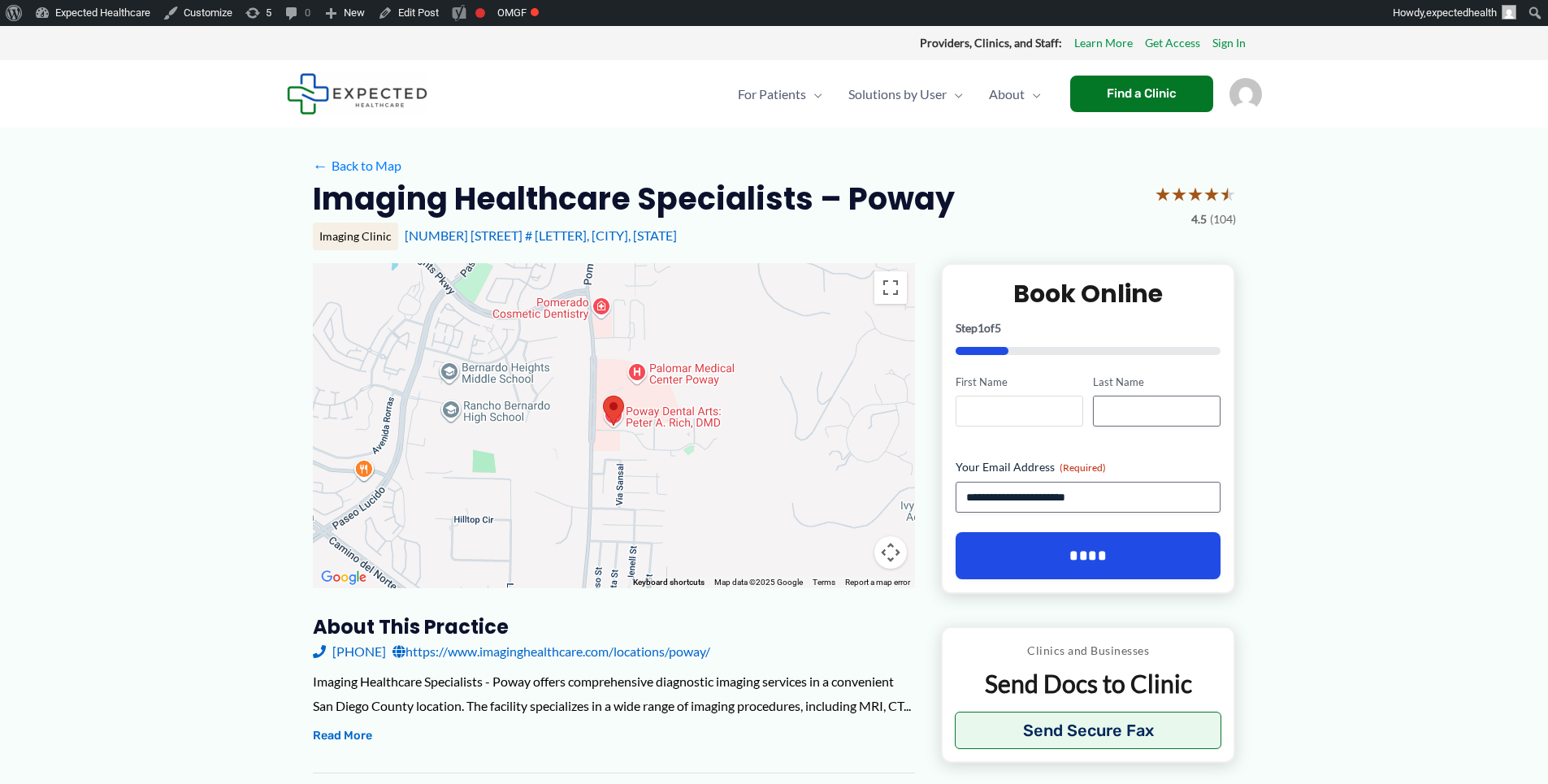 click on "First Name" at bounding box center (1019, 411) 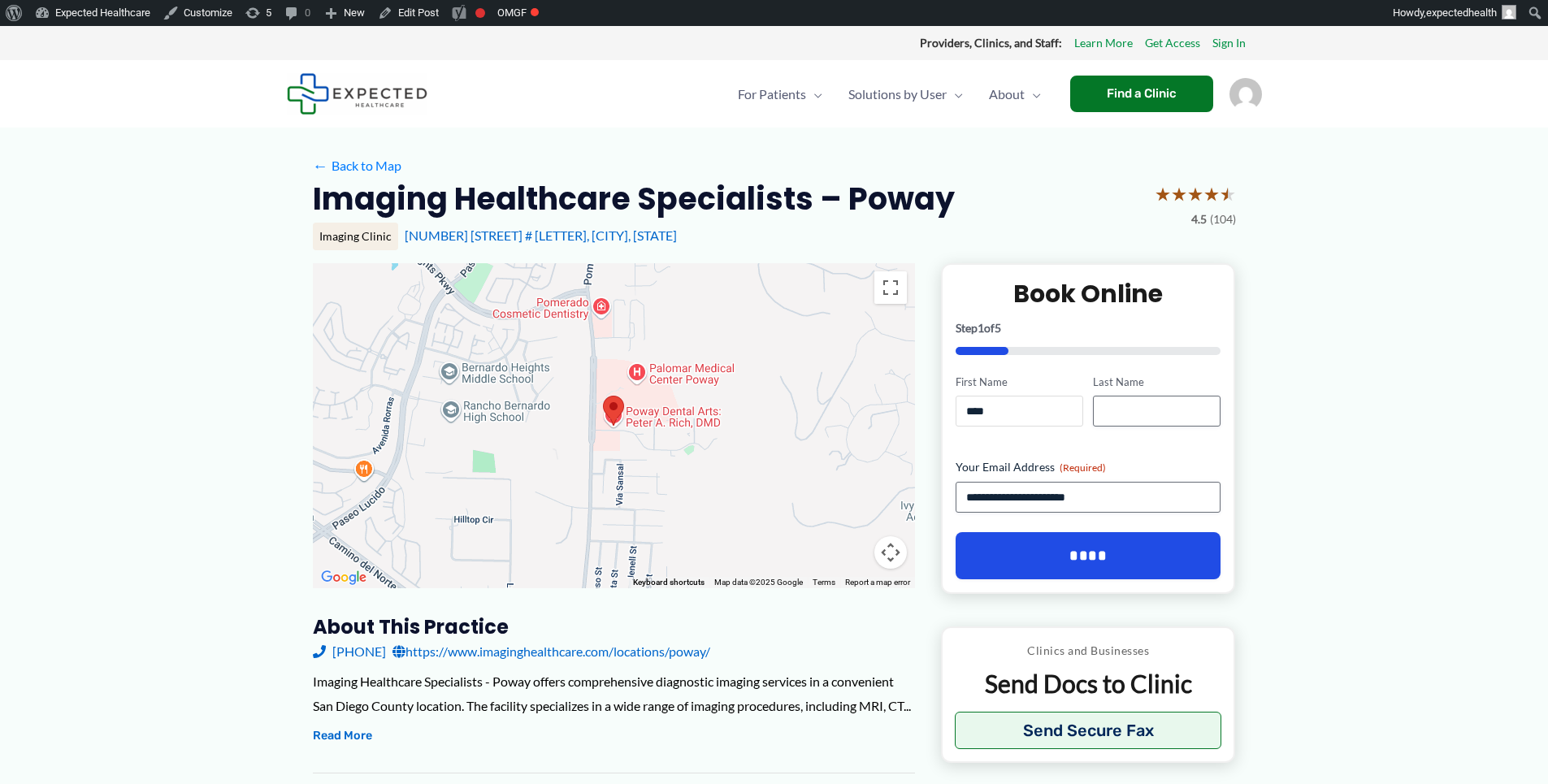 type on "****" 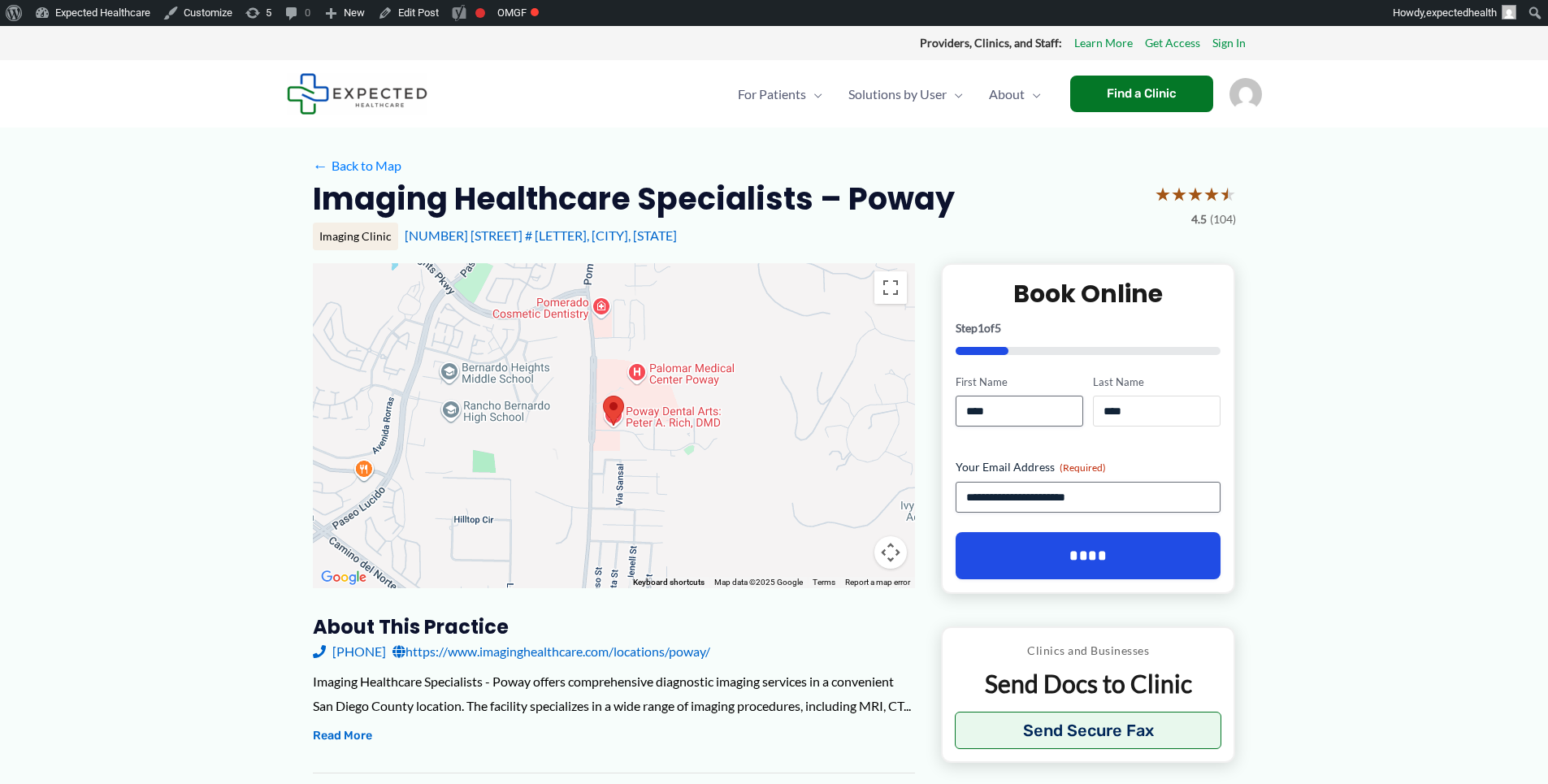 type on "****" 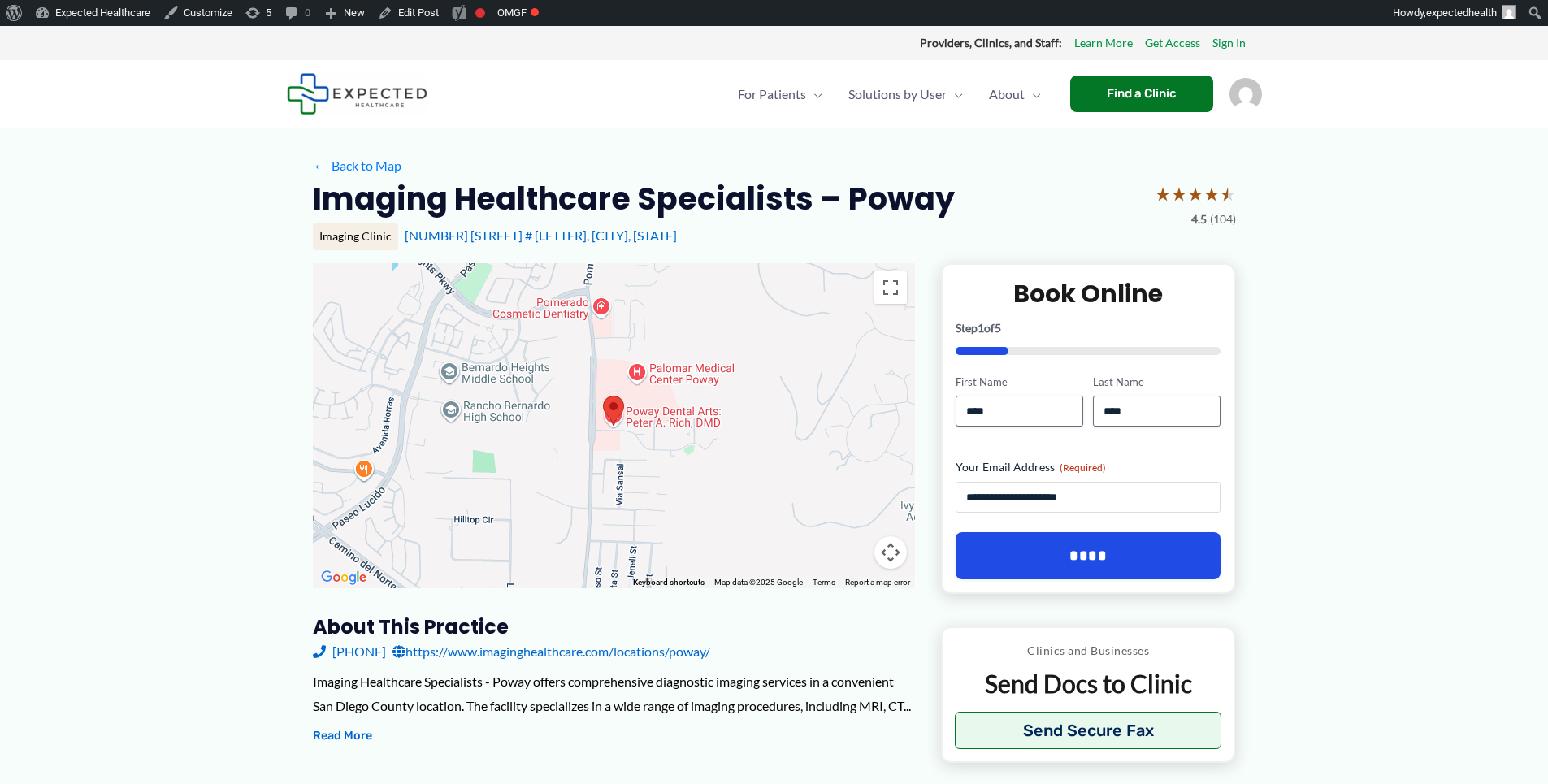 type on "**********" 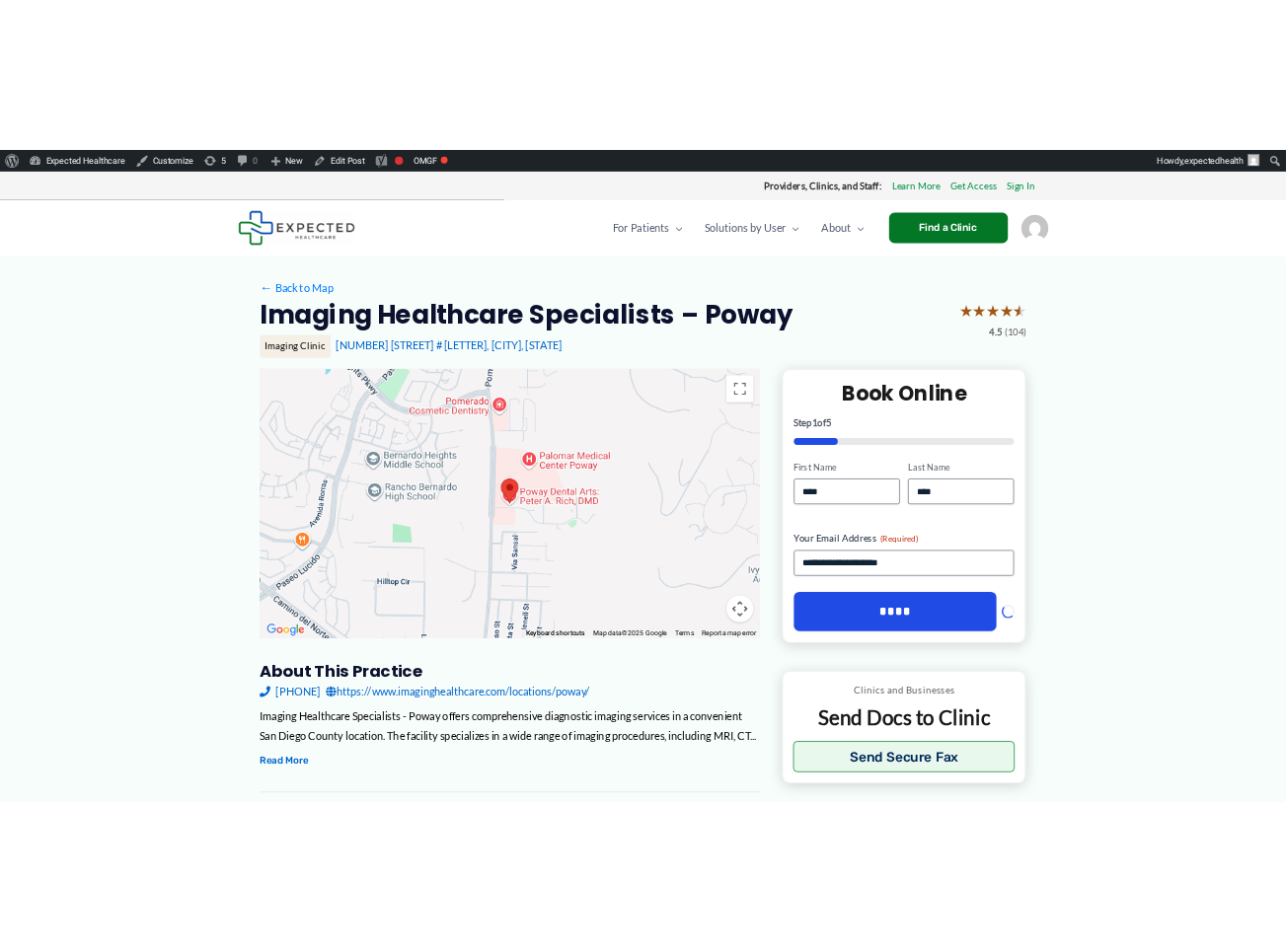 scroll, scrollTop: 0, scrollLeft: 0, axis: both 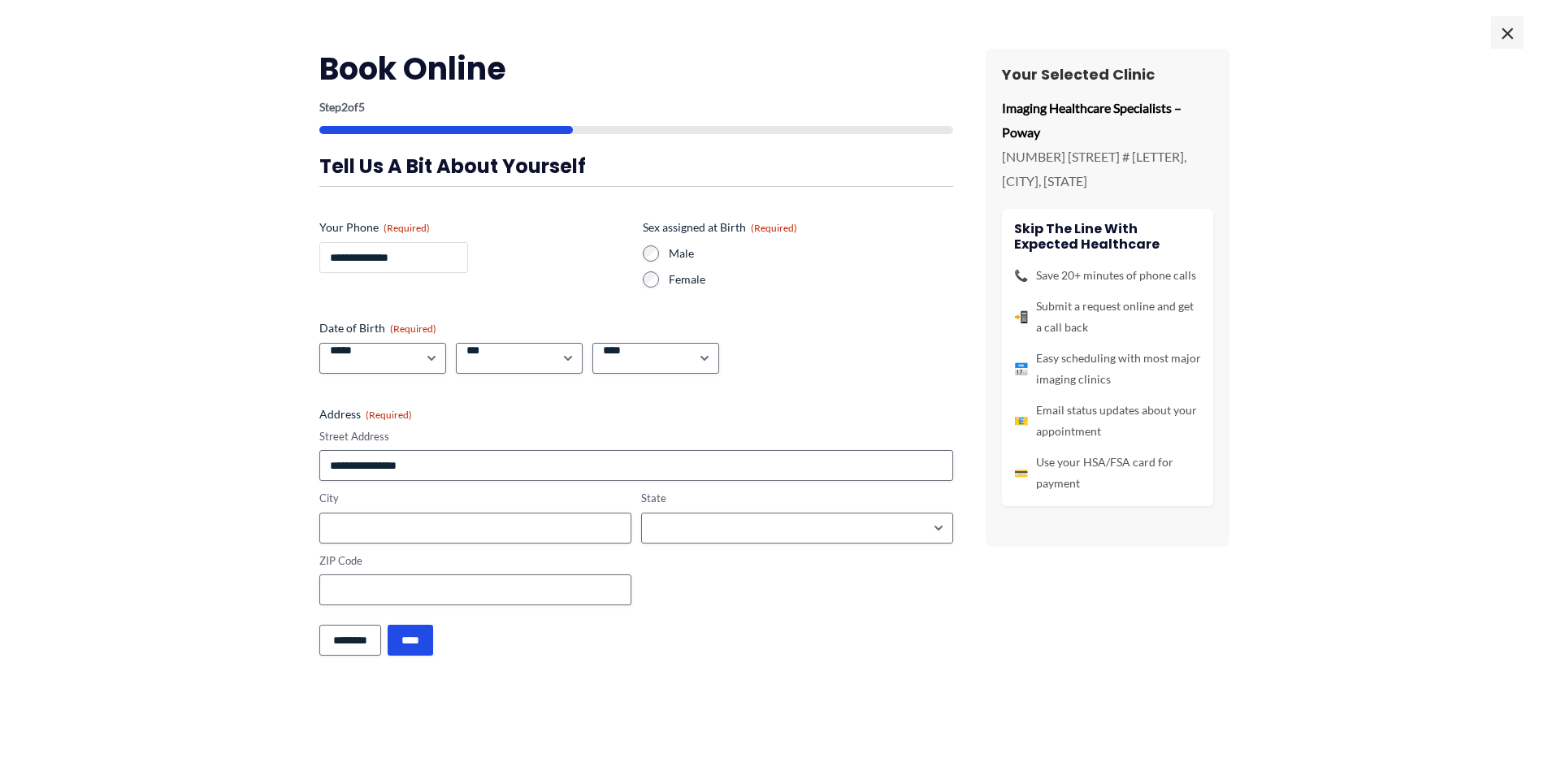 click on "**********" at bounding box center (393, 258) 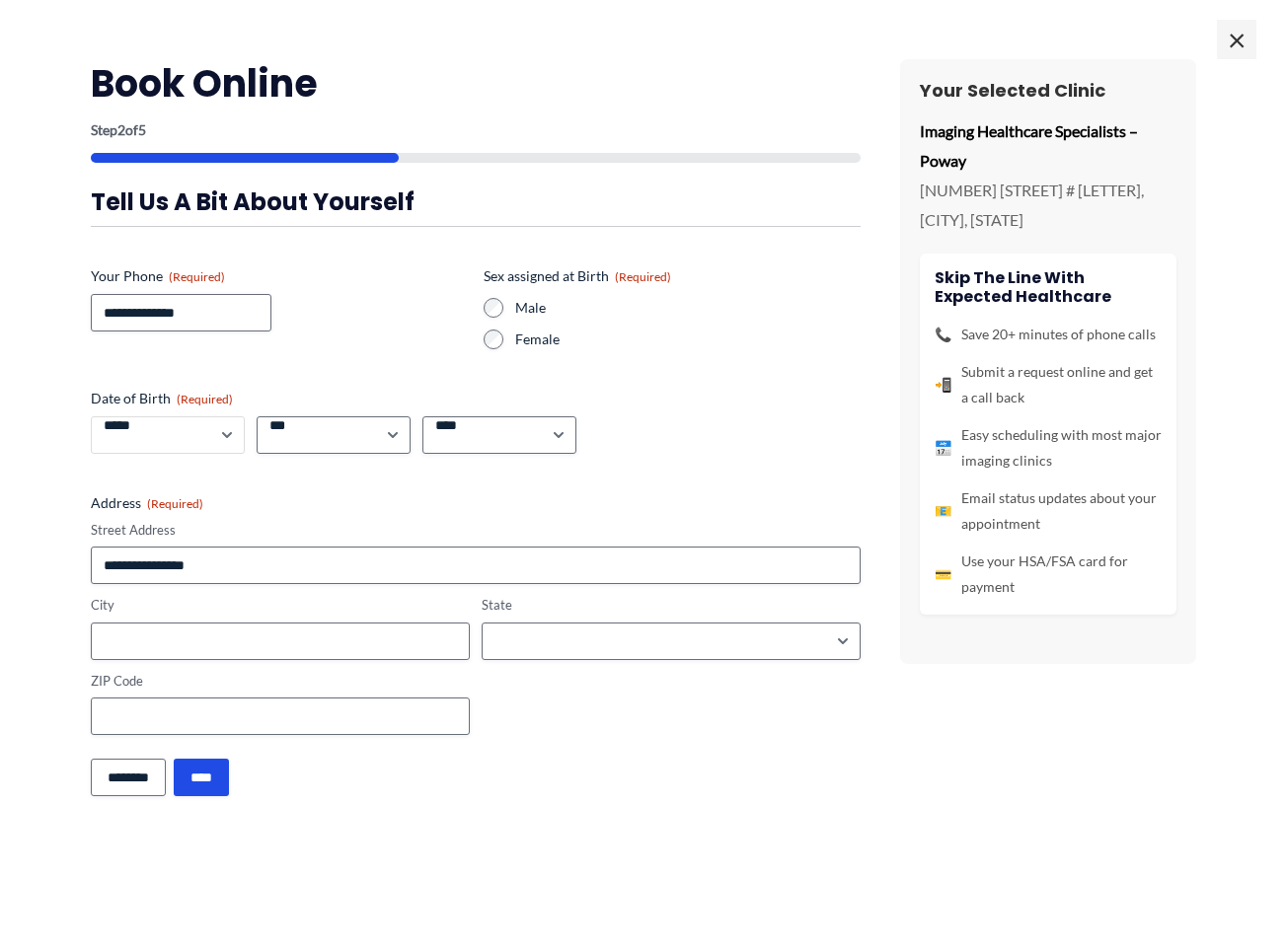 click on "***** * * * * * * * * * ** ** **" at bounding box center (168, 435) 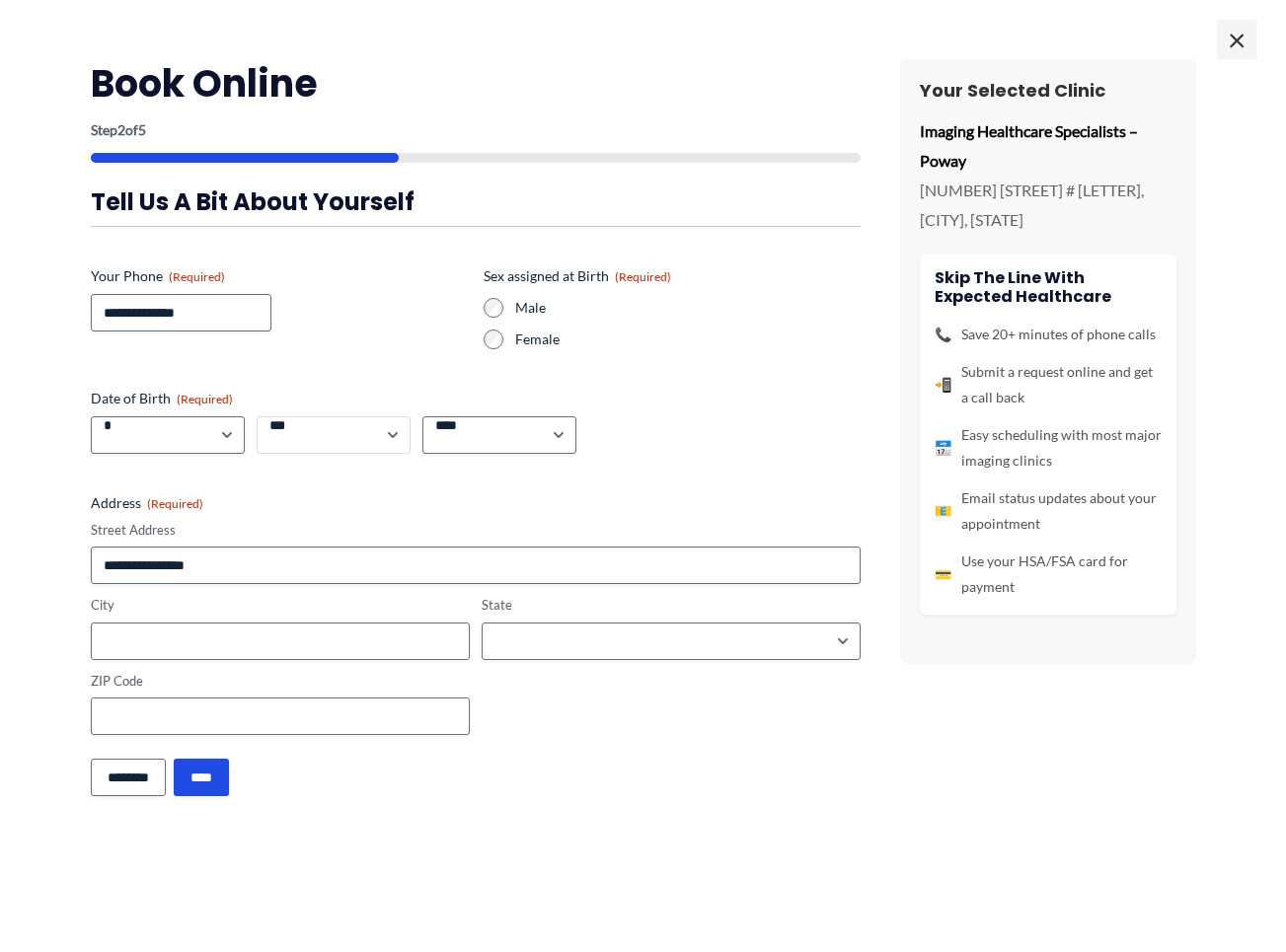 select on "*" 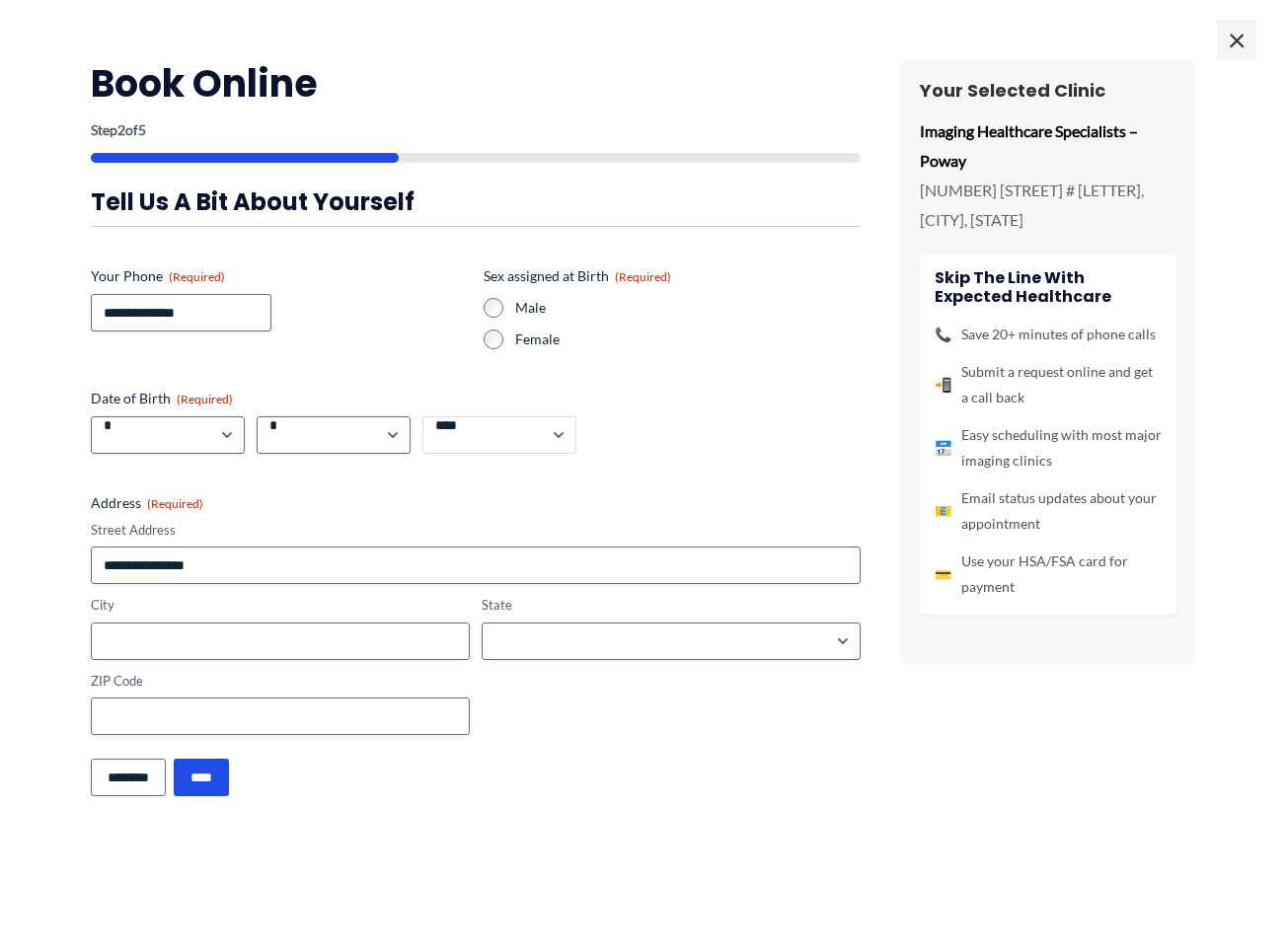 select on "****" 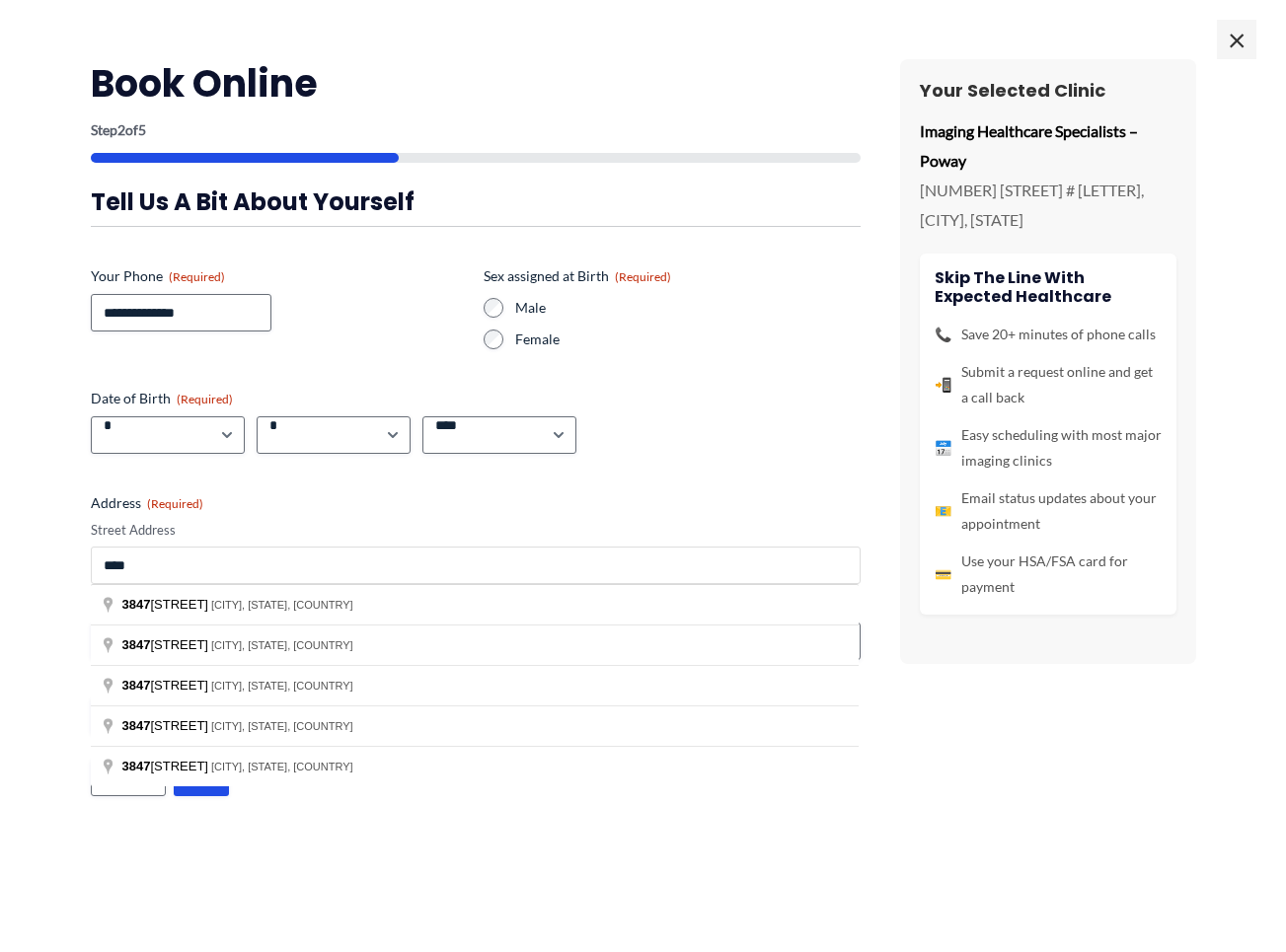 type on "**********" 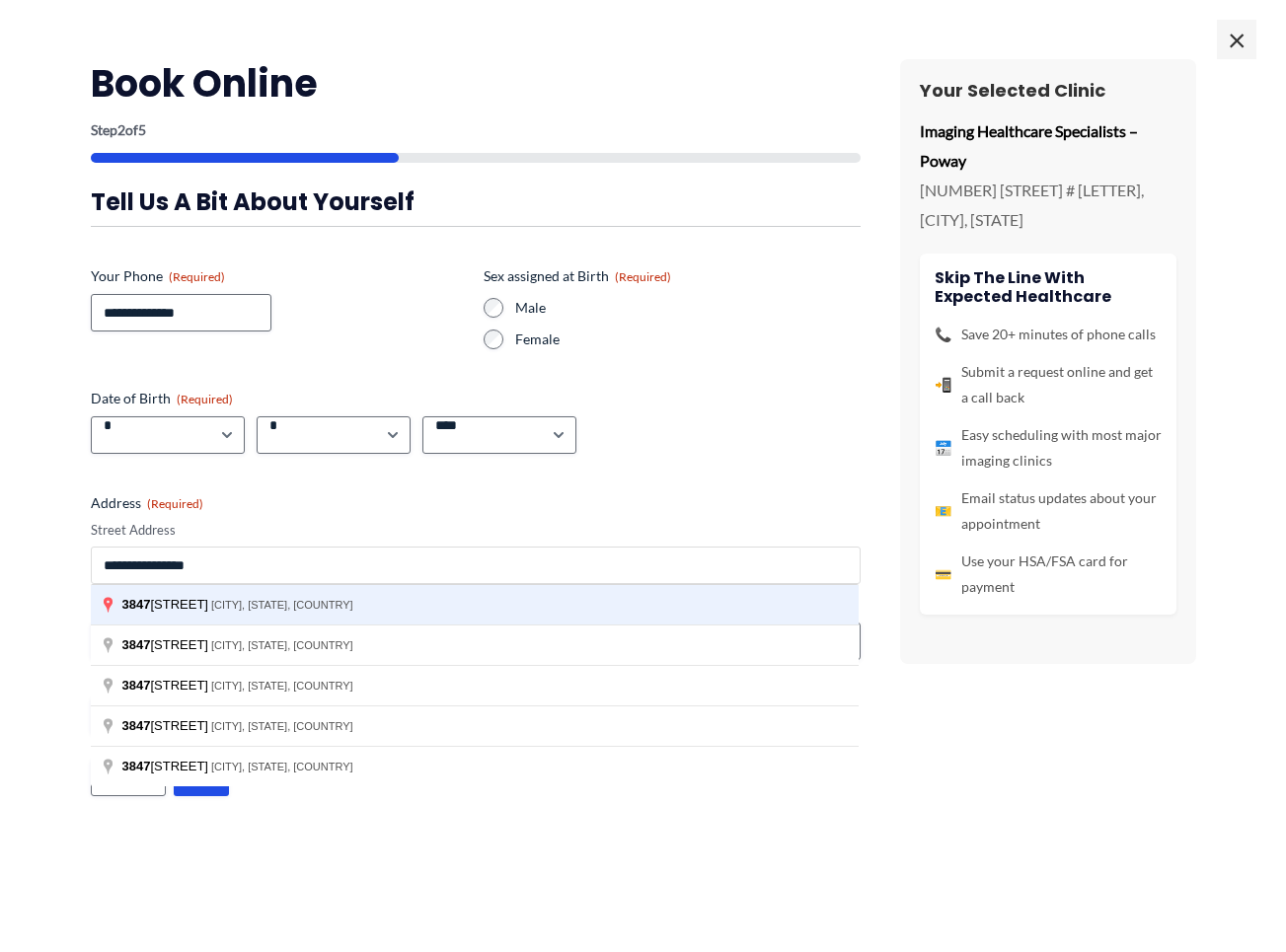 type on "**********" 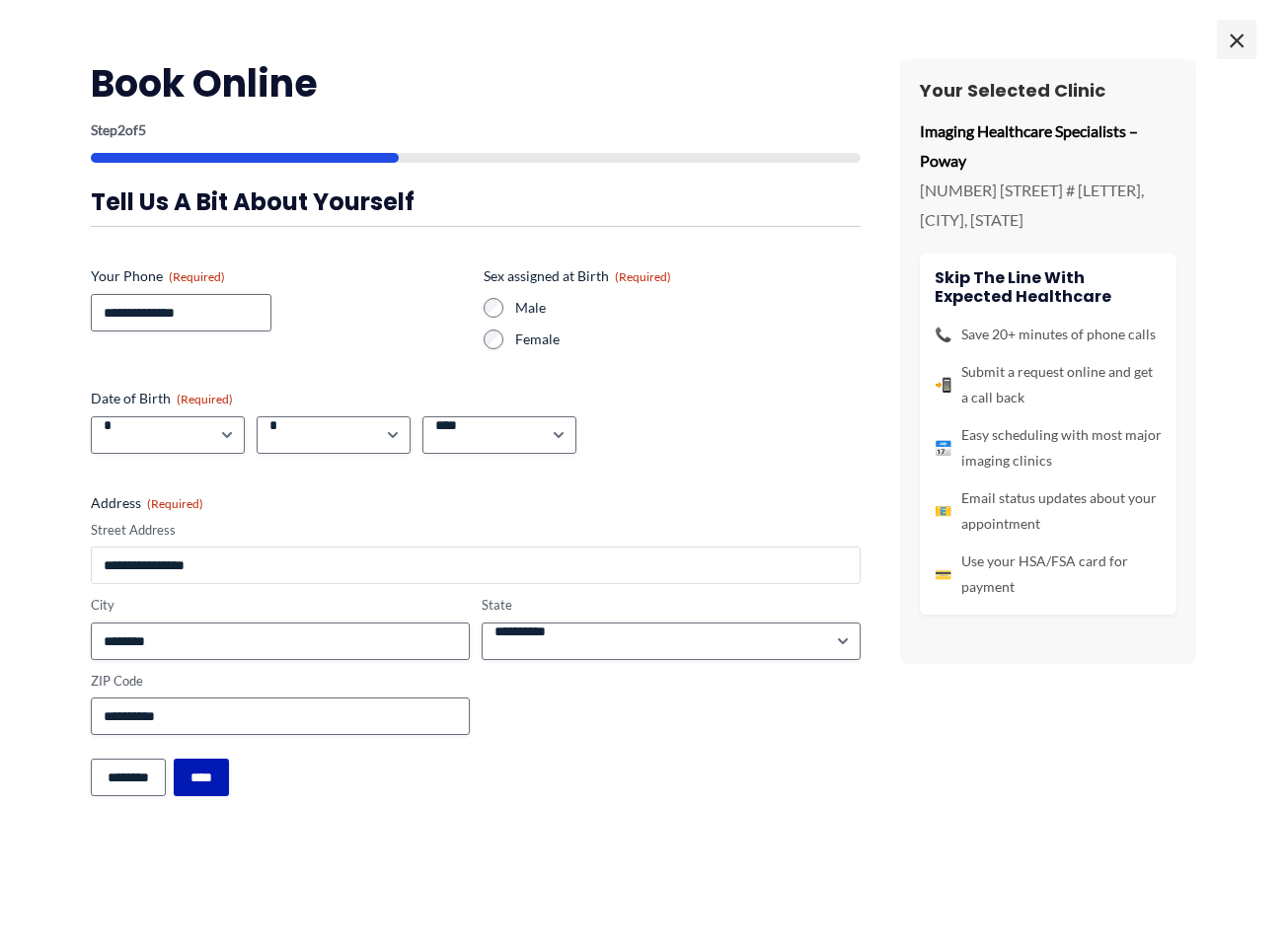 type on "**********" 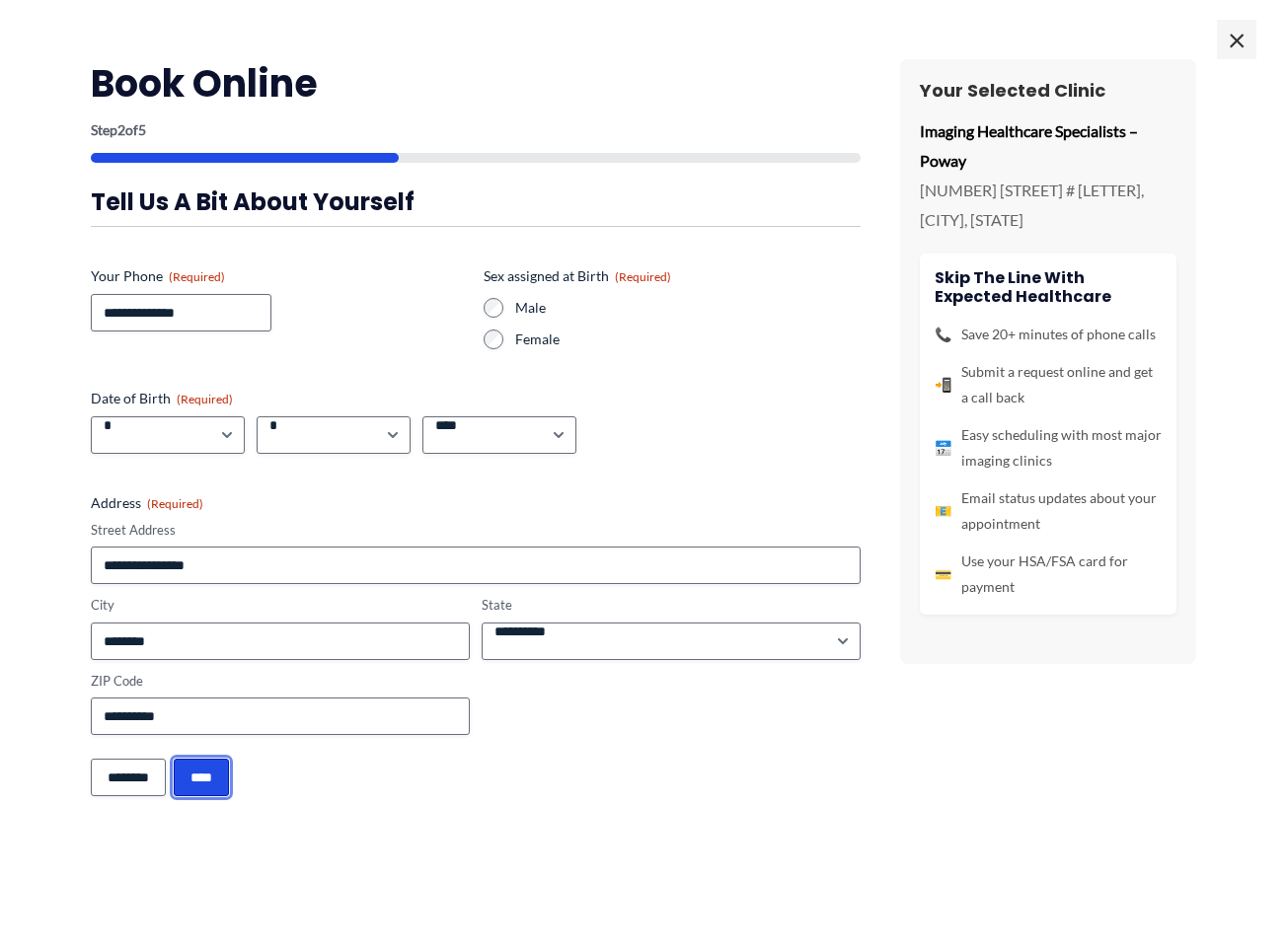 click on "****" at bounding box center (201, 777) 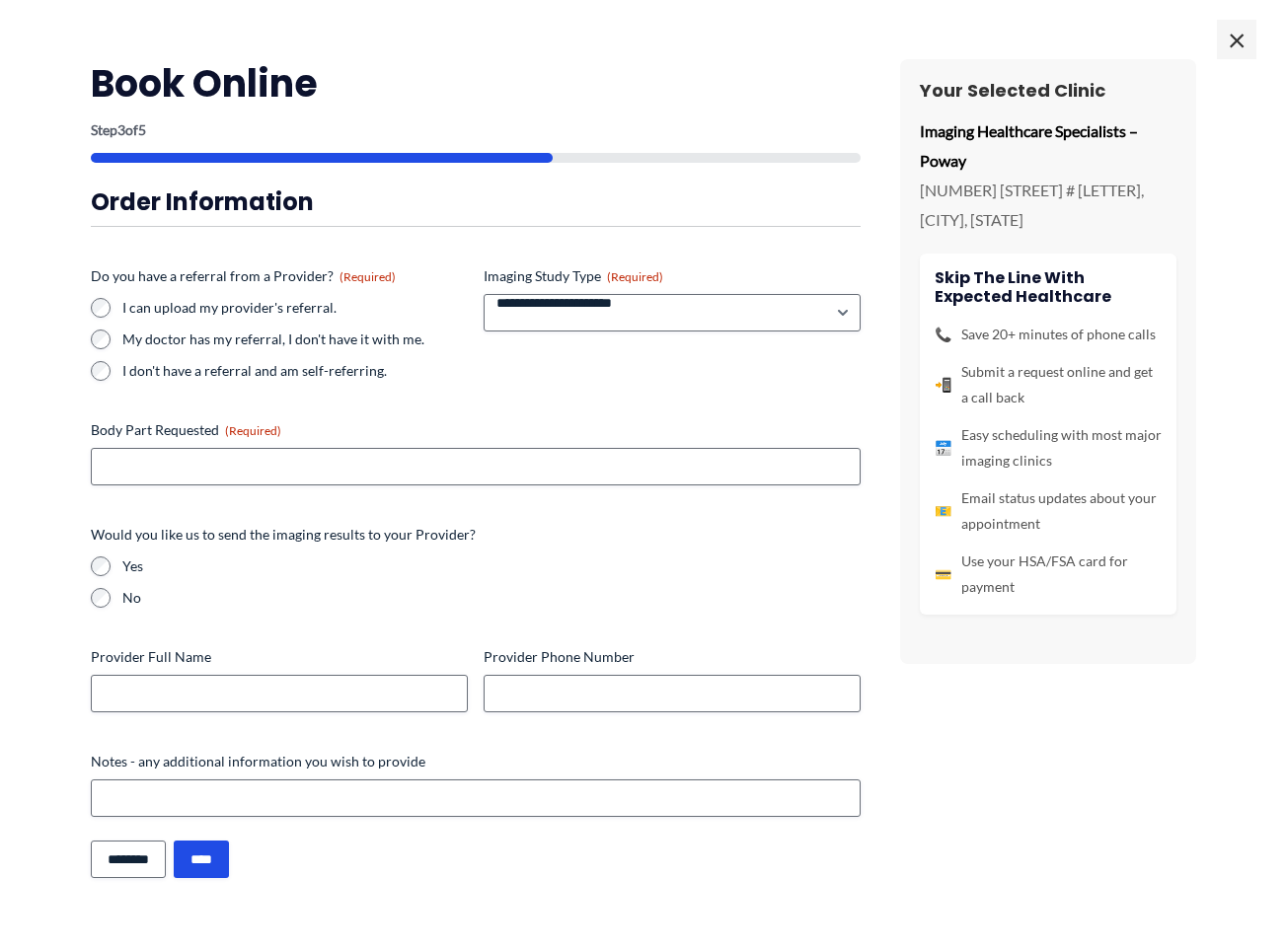 scroll, scrollTop: 0, scrollLeft: 0, axis: both 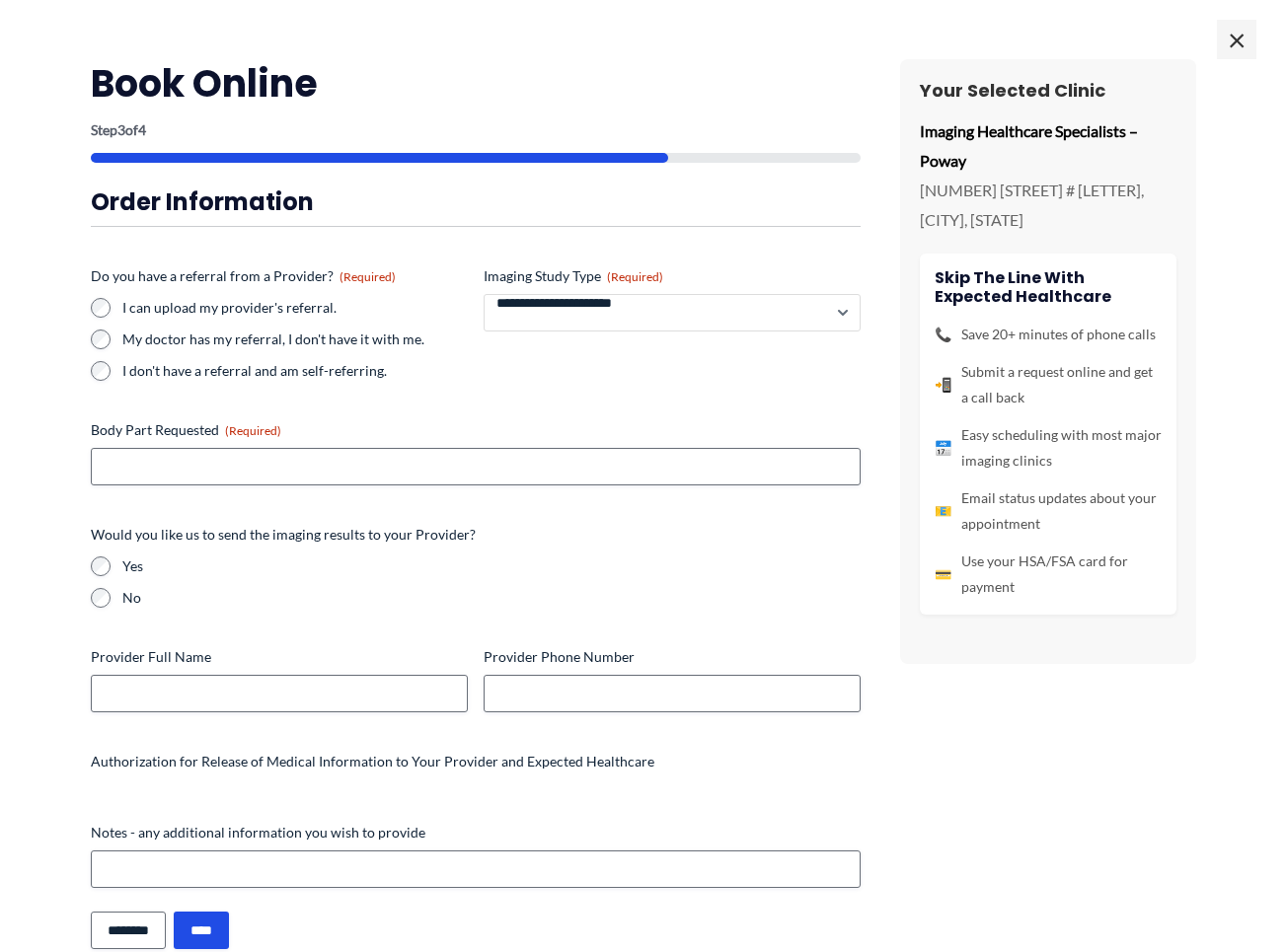 click on "**********" at bounding box center [672, 313] 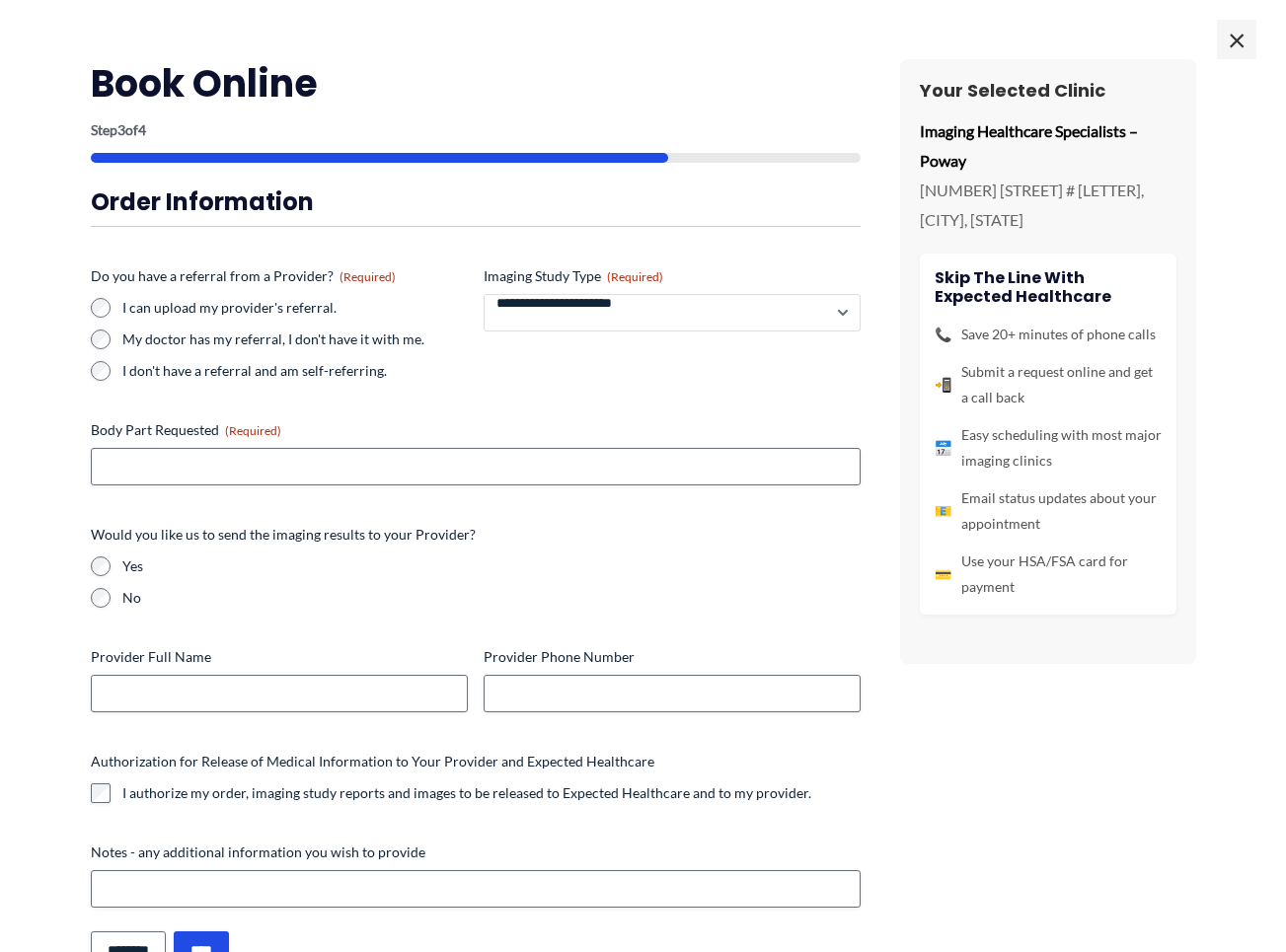 select on "**********" 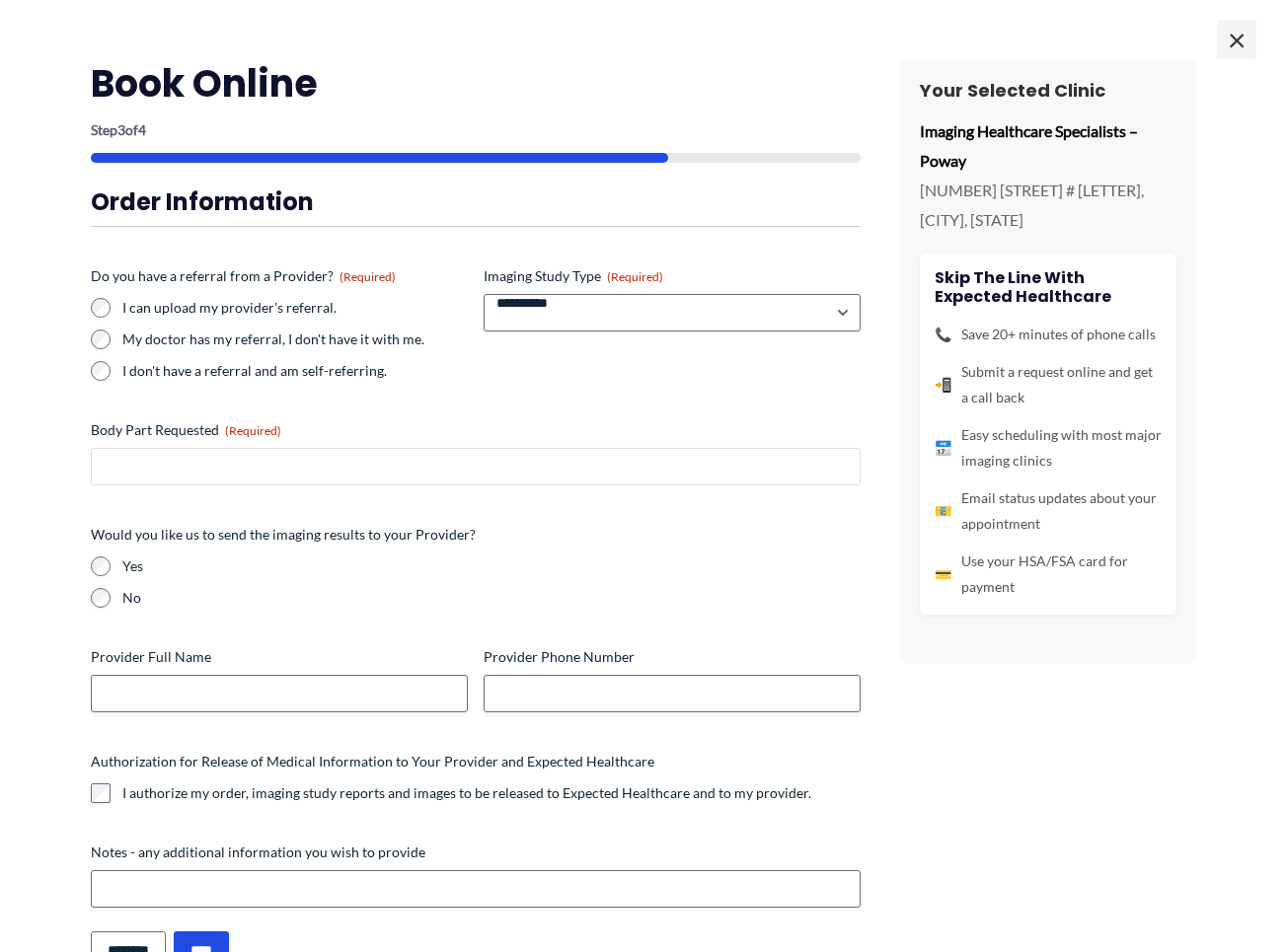 click on "Body Part Requested (Required)" at bounding box center (476, 467) 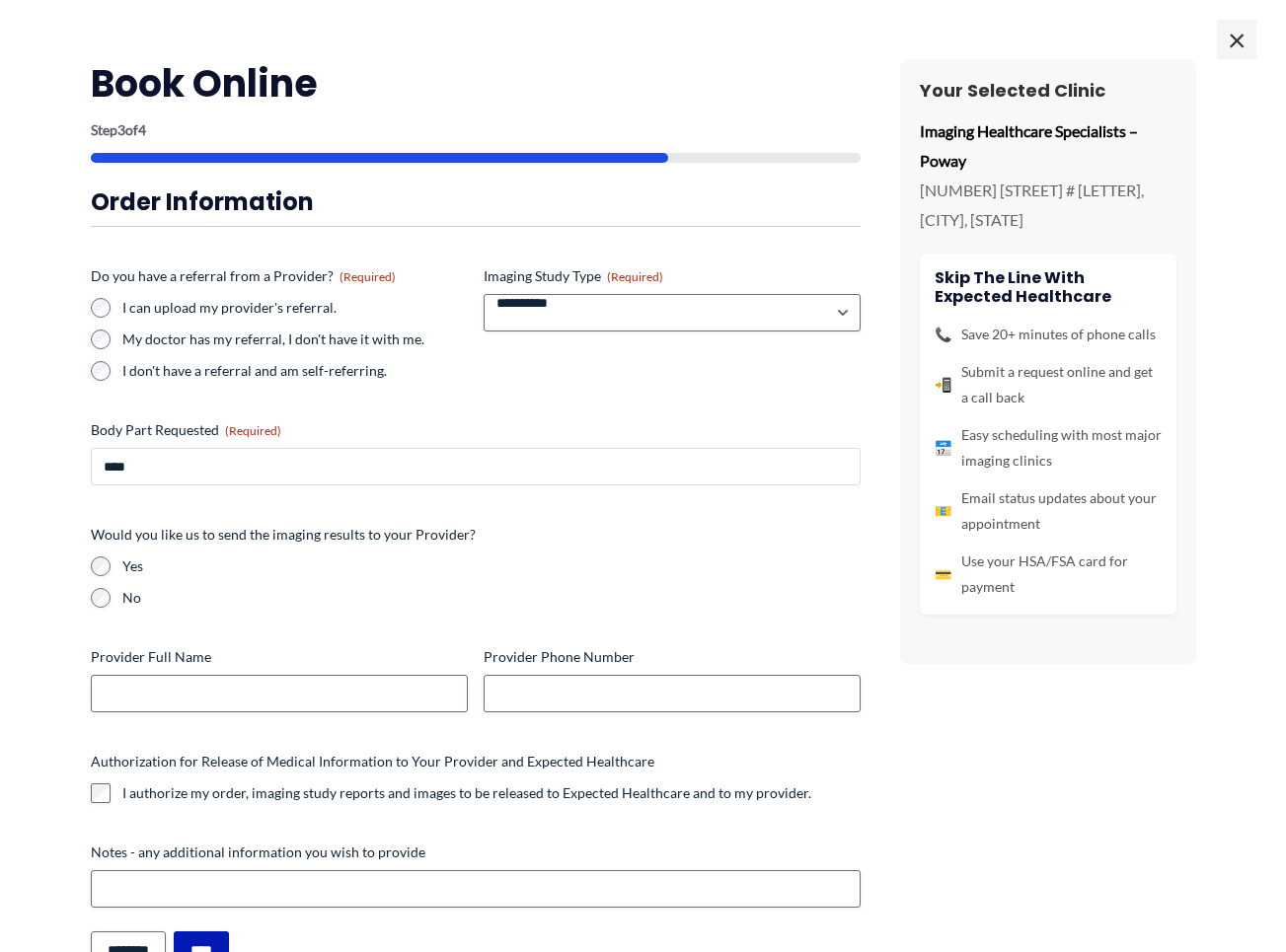 type on "****" 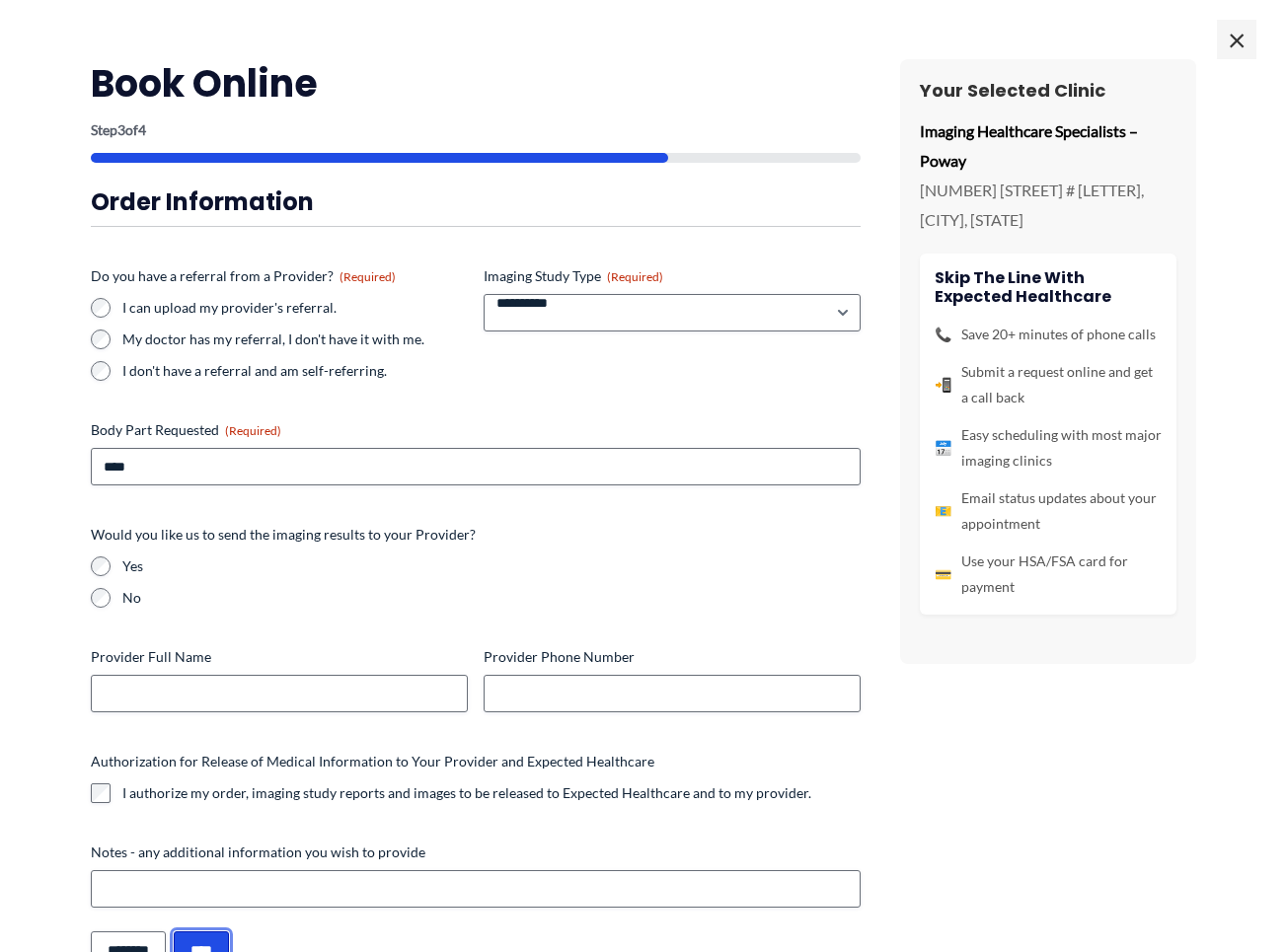 click on "****" at bounding box center [201, 950] 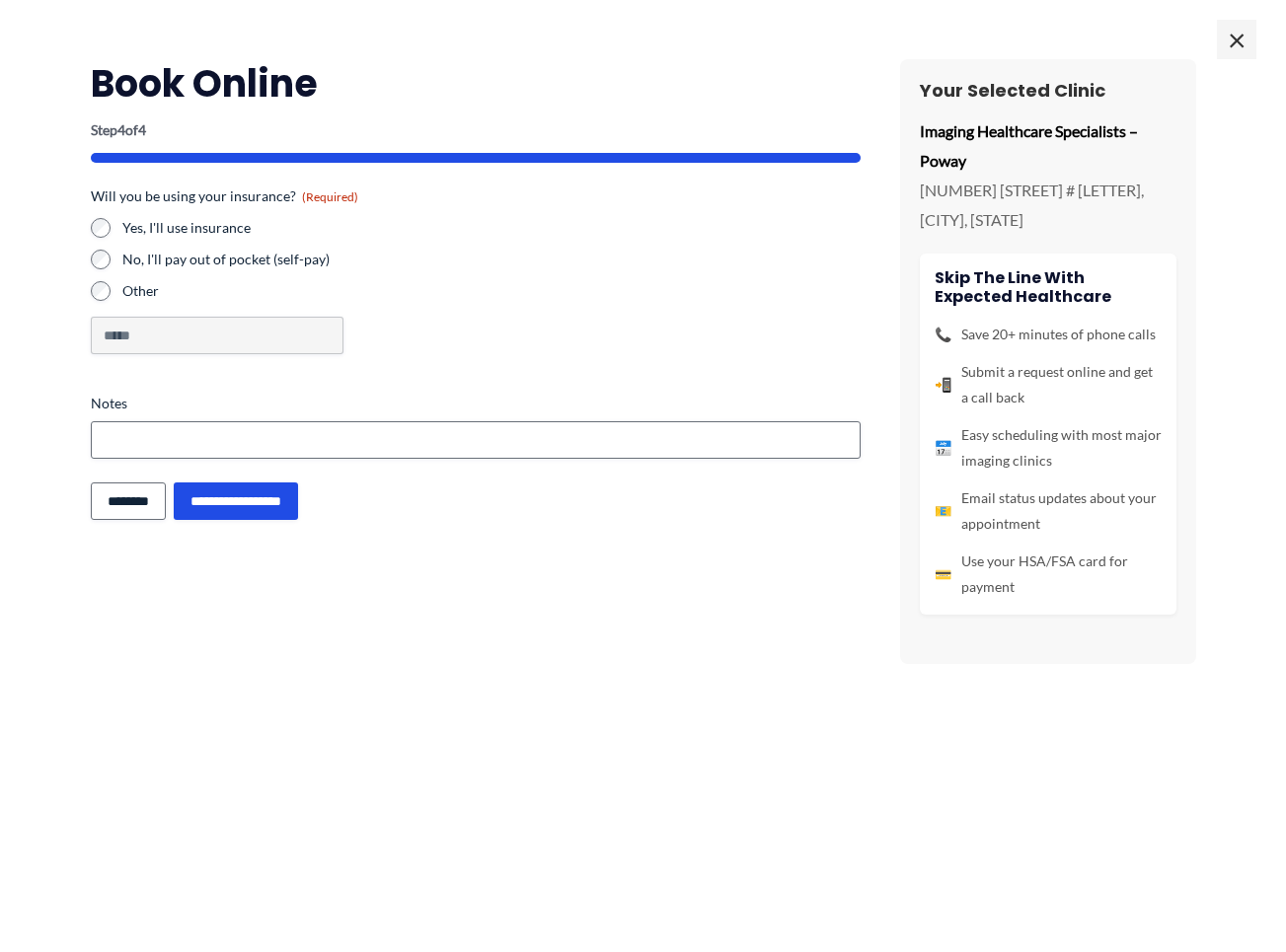 scroll, scrollTop: 0, scrollLeft: 0, axis: both 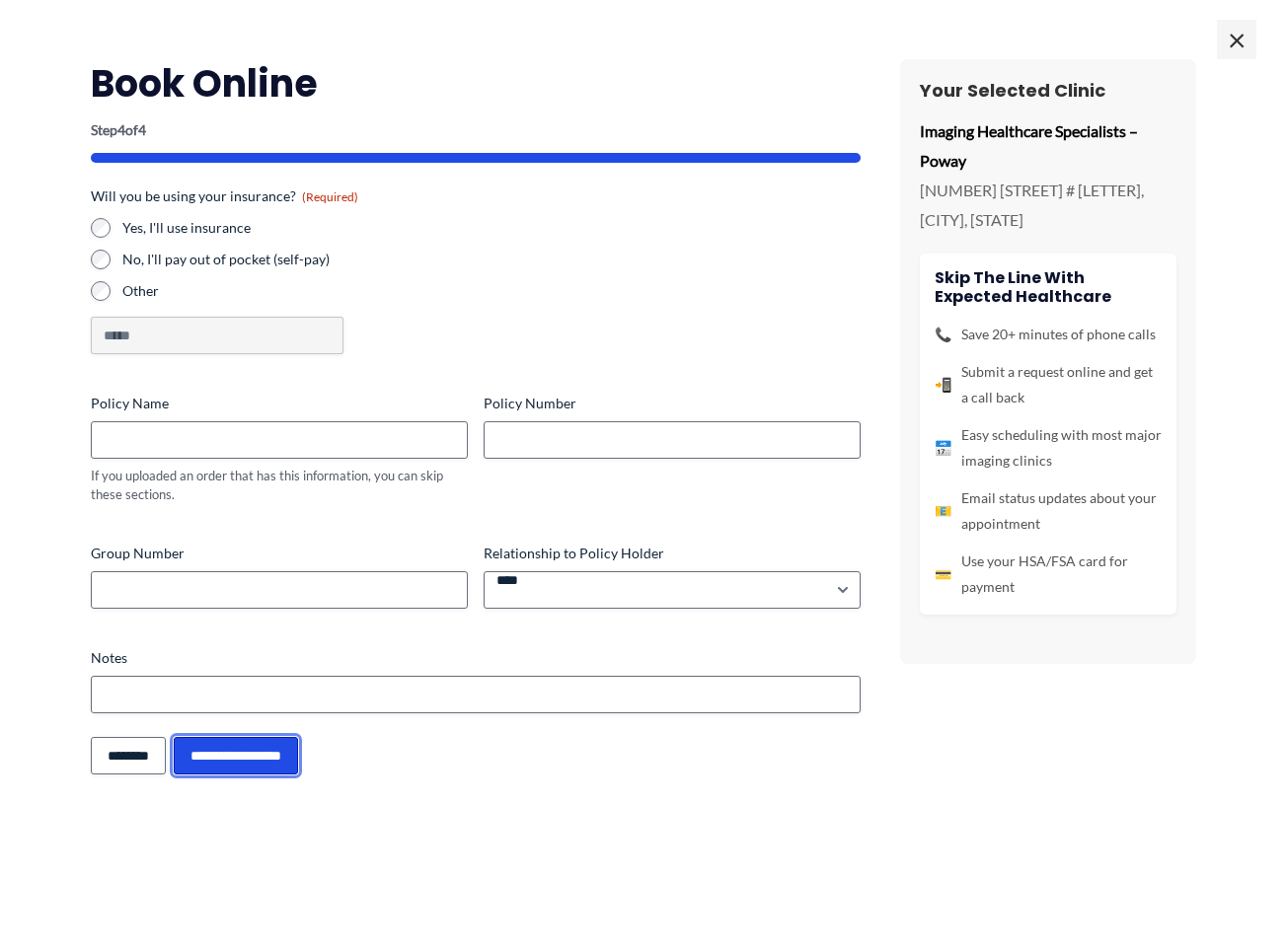 click on "**********" at bounding box center [236, 756] 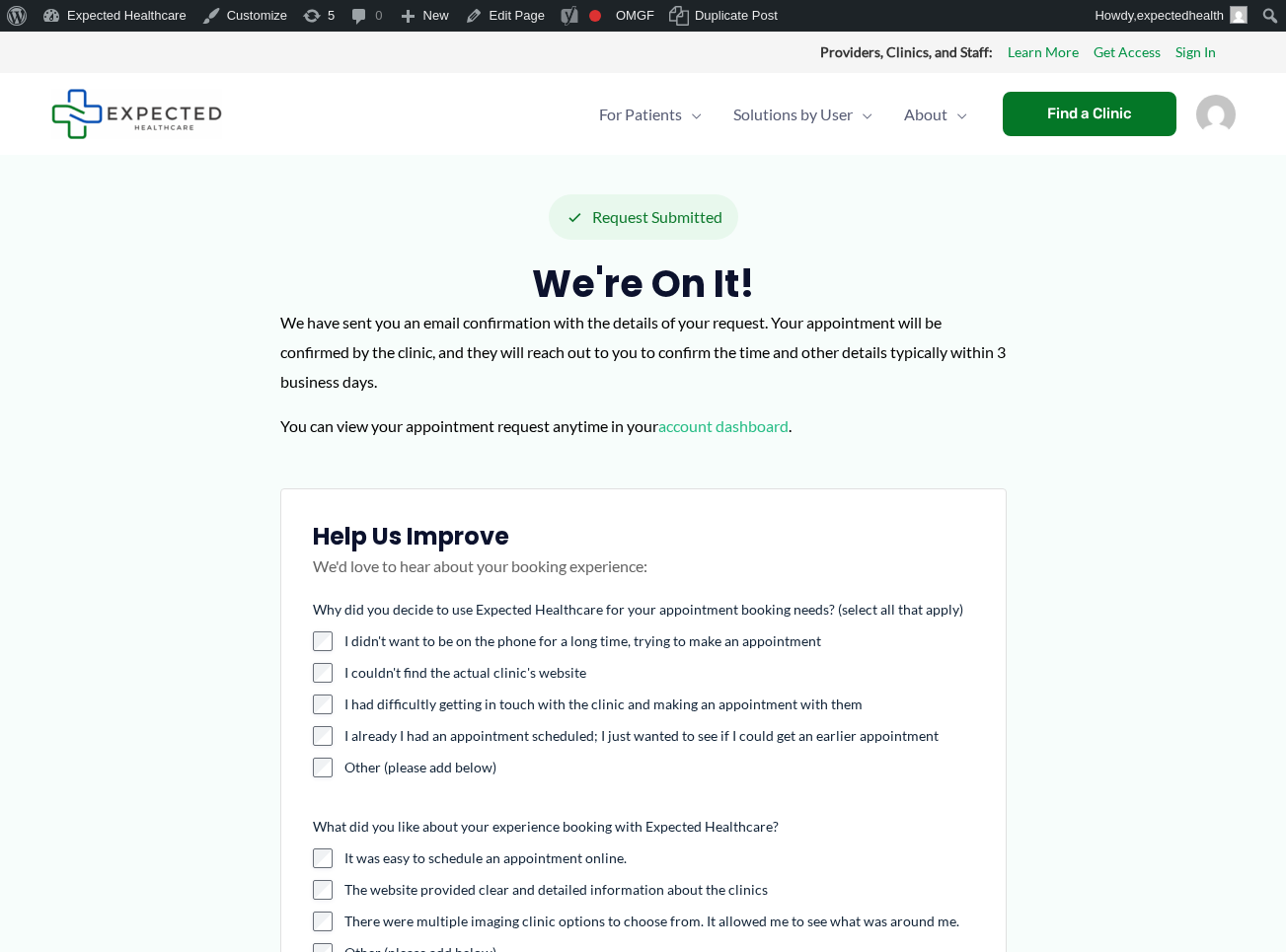 scroll, scrollTop: 0, scrollLeft: 0, axis: both 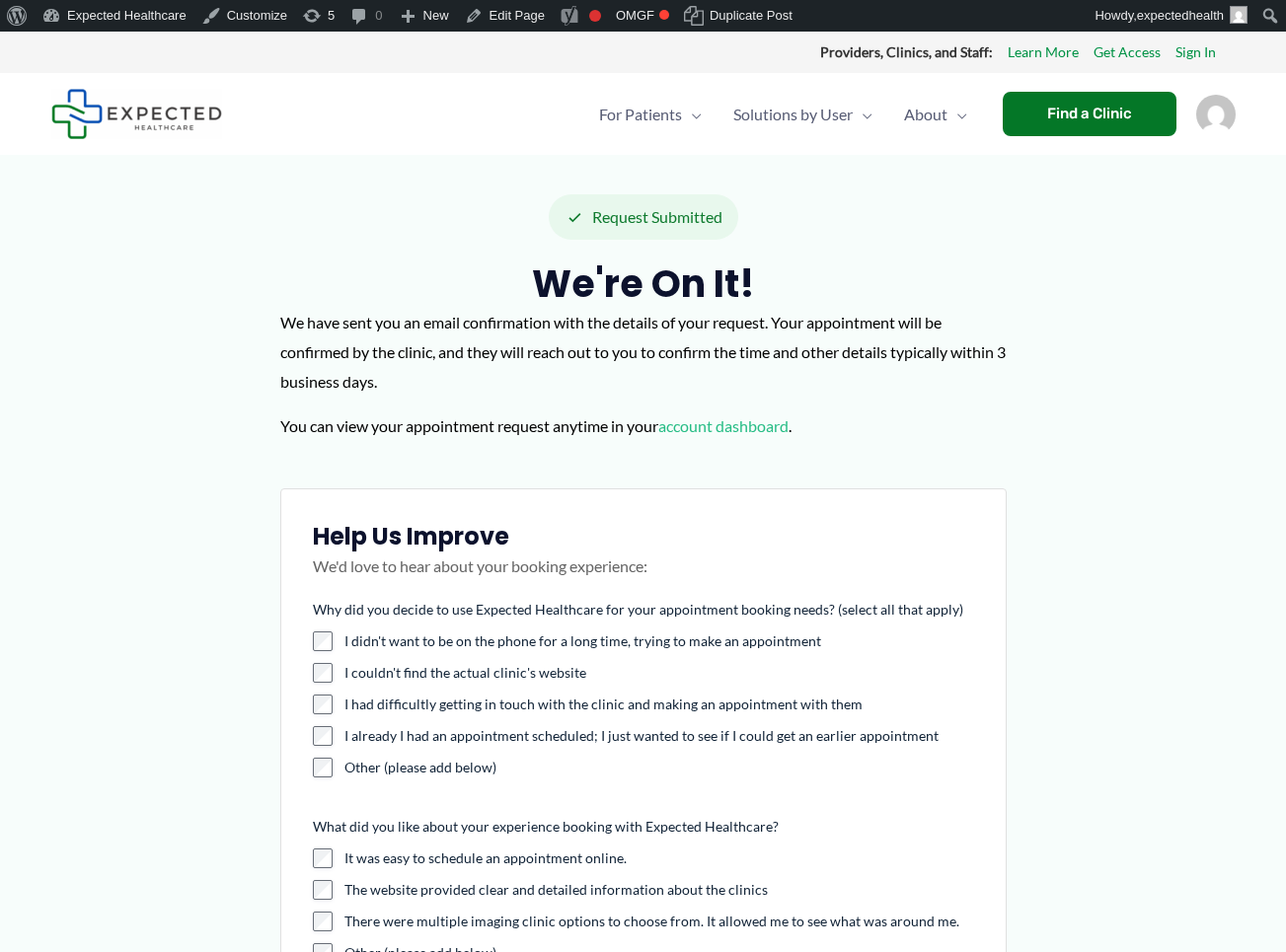 click on "We have sent you an email confirmation with the details of your request. Your appointment will be confirmed by the clinic, and they will reach out to you to confirm the time and other details typically within 3 business days." at bounding box center [643, 351] 